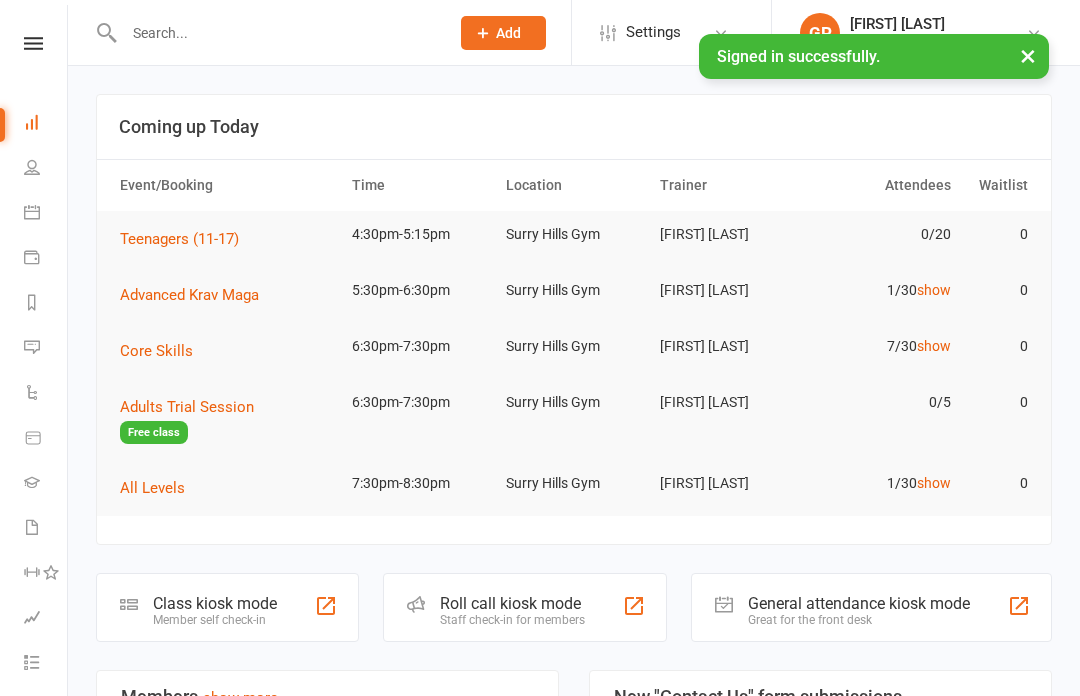 scroll, scrollTop: 0, scrollLeft: 0, axis: both 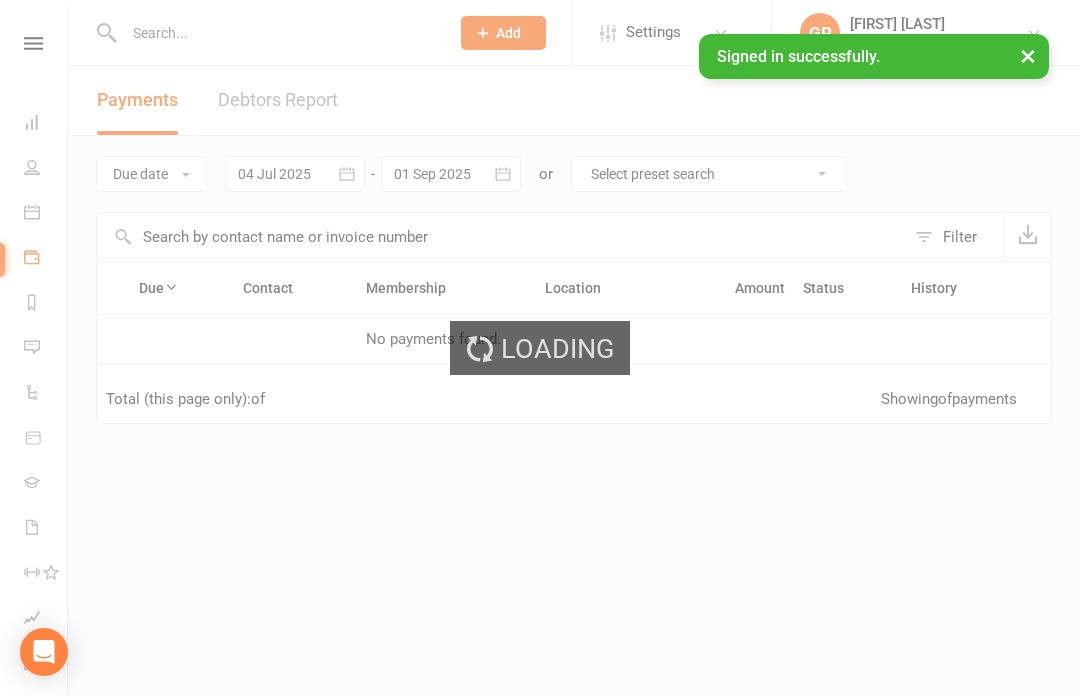click on "Loading" at bounding box center (540, 348) 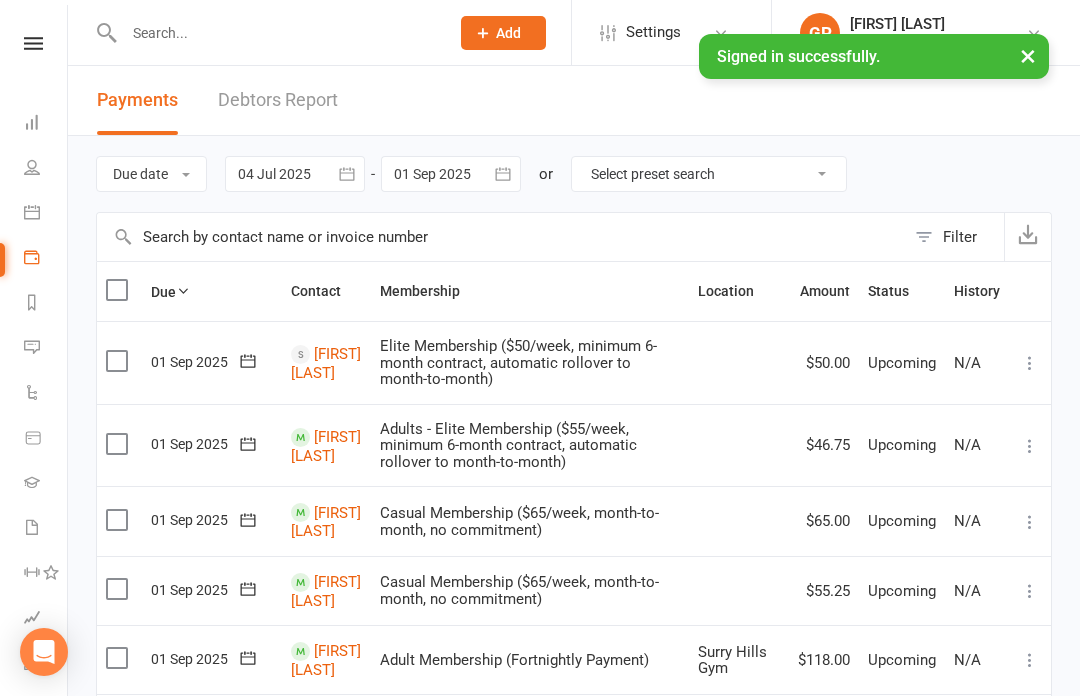 click at bounding box center (32, 212) 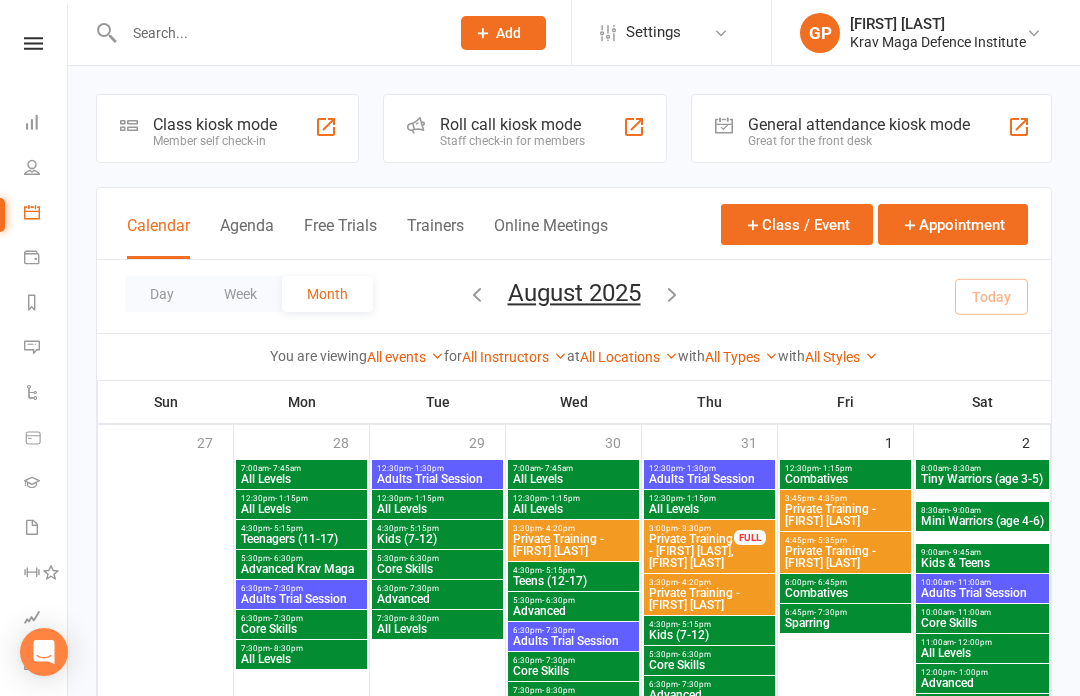 click on "Agenda" at bounding box center [247, 237] 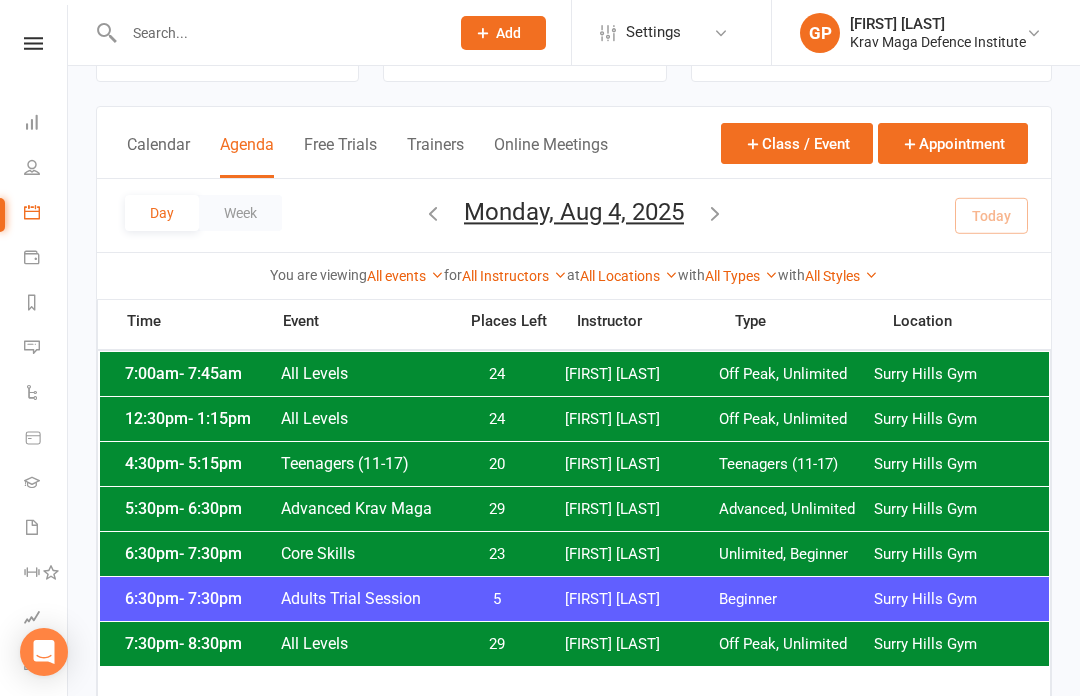 scroll, scrollTop: 95, scrollLeft: 0, axis: vertical 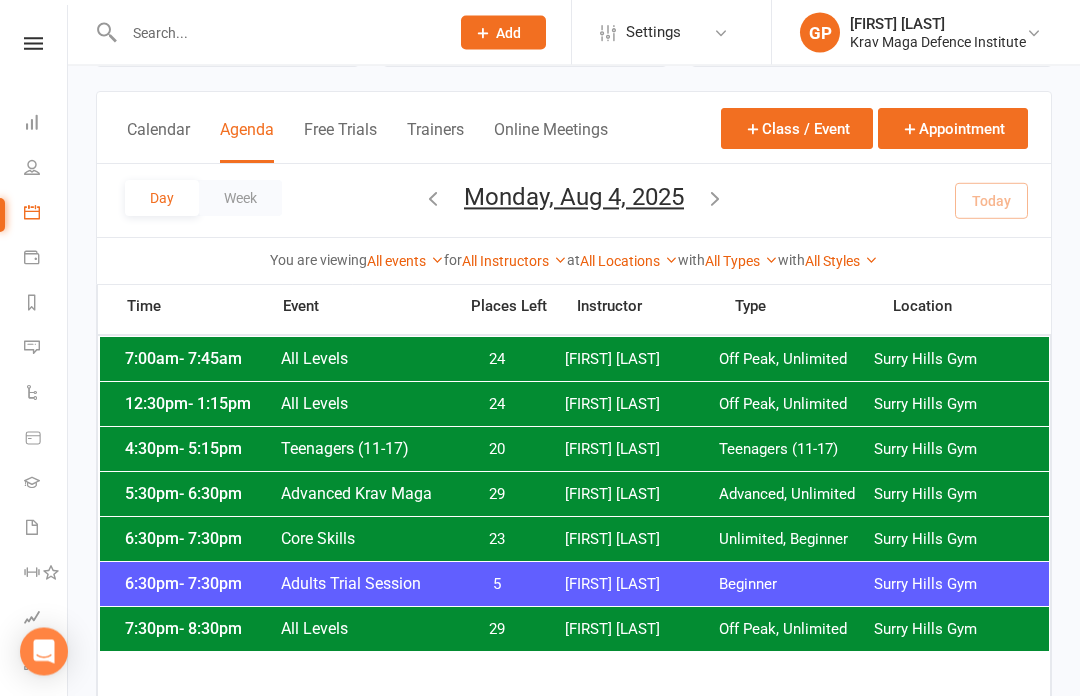click on "[FIRST] [LAST]" at bounding box center (642, 450) 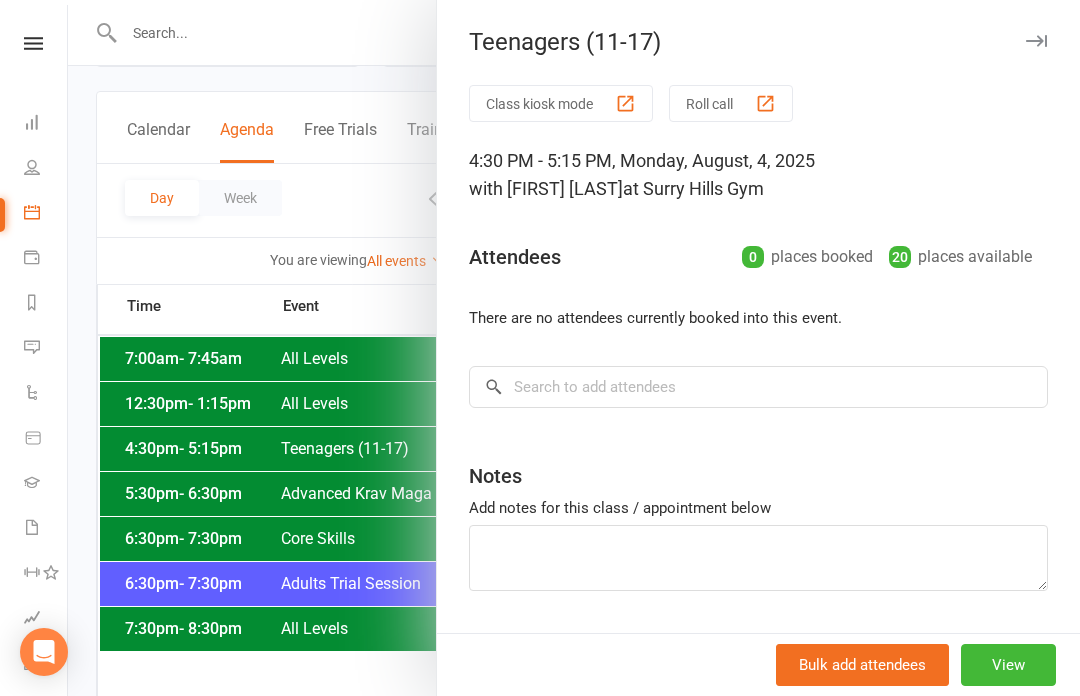 click on "Class kiosk mode" at bounding box center [561, 103] 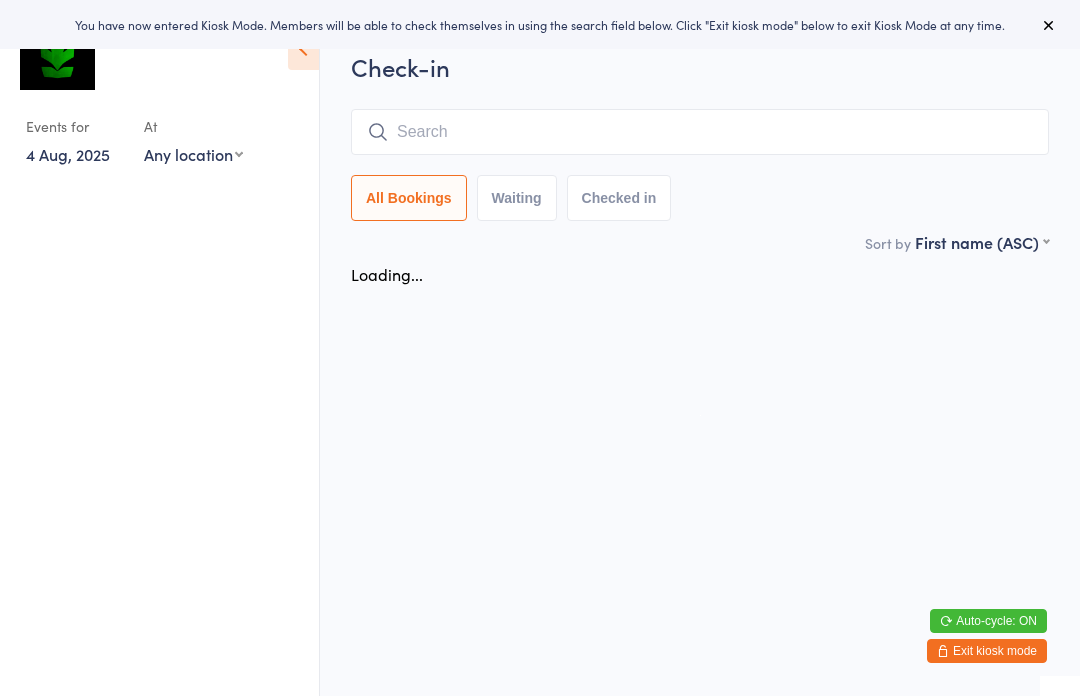 scroll, scrollTop: 0, scrollLeft: 0, axis: both 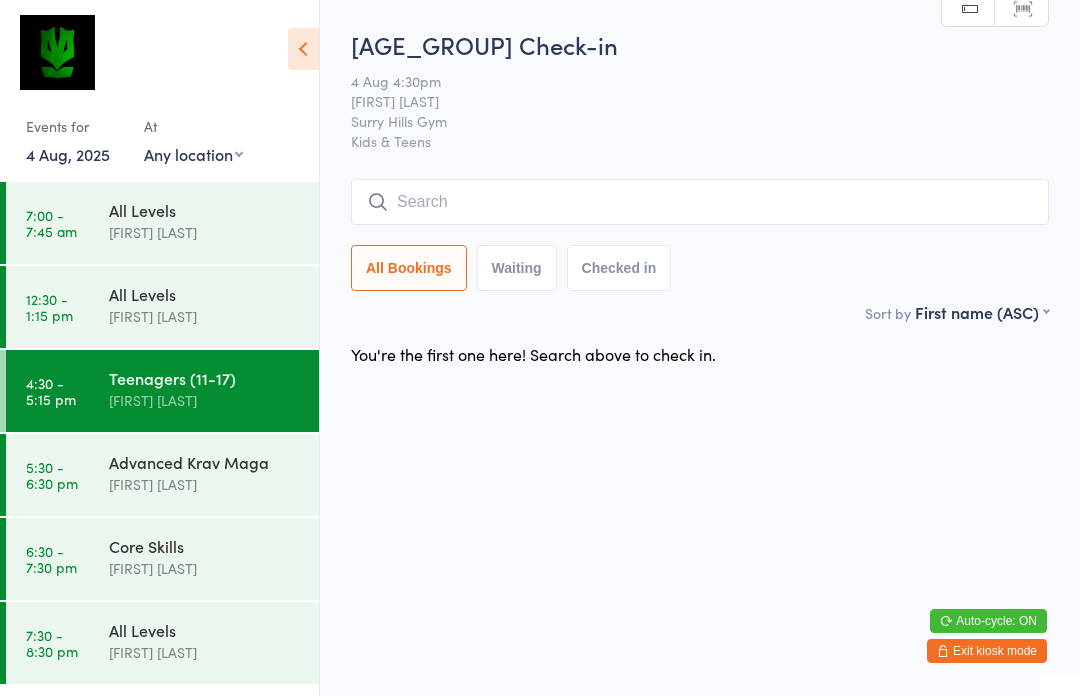 click at bounding box center [700, 202] 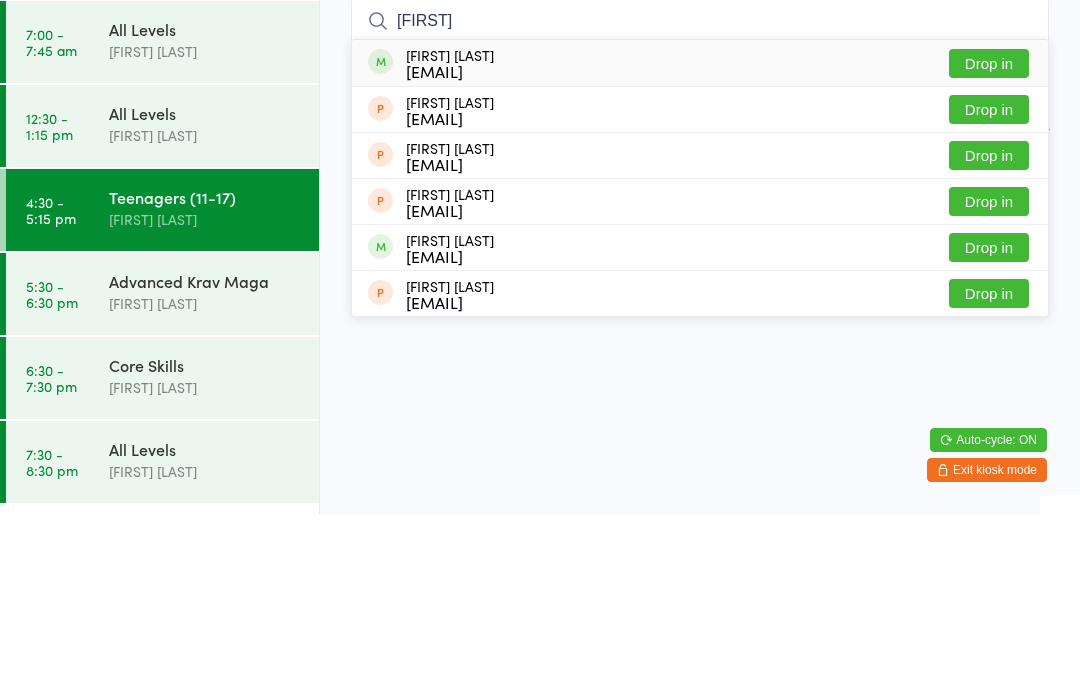 type on "[FIRST]" 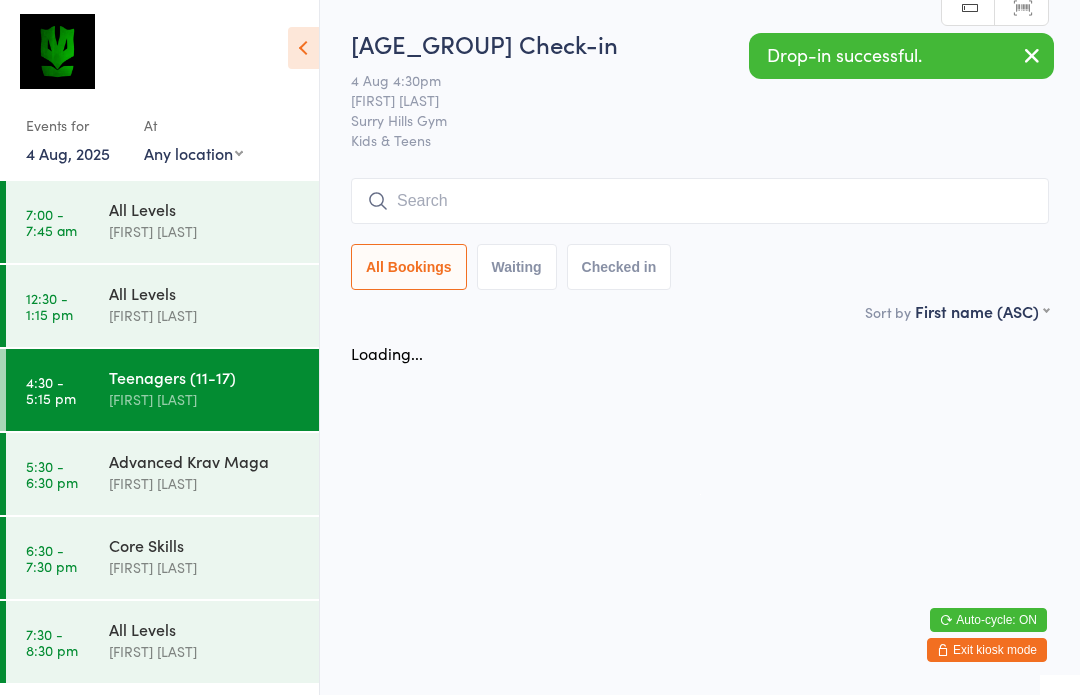 scroll, scrollTop: 1, scrollLeft: 0, axis: vertical 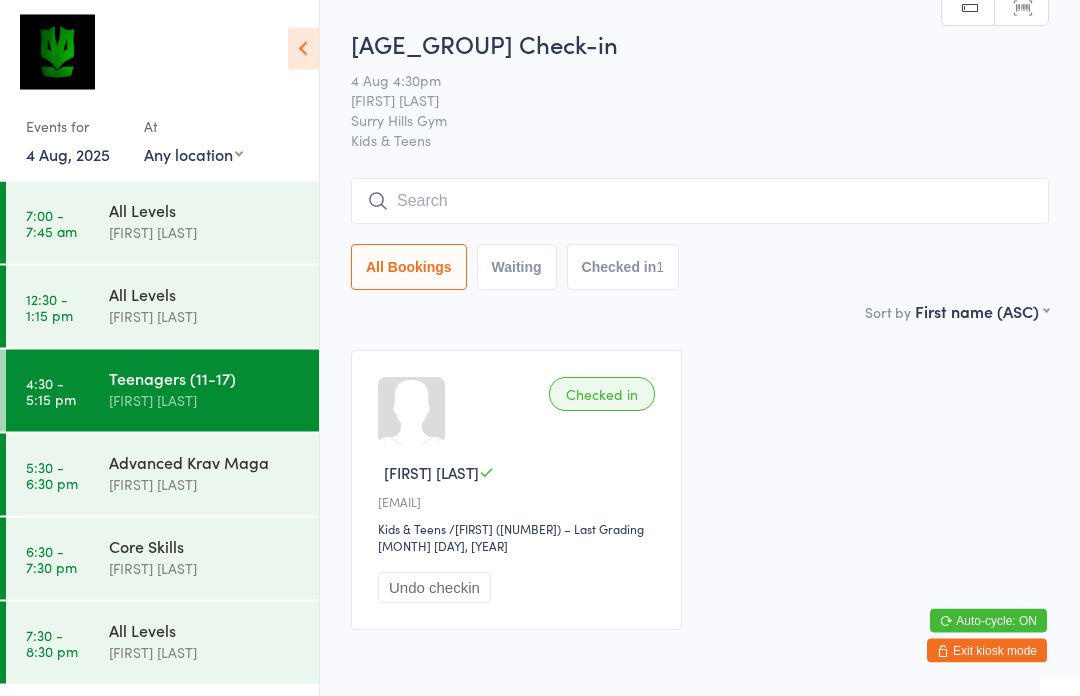 click at bounding box center (700, 202) 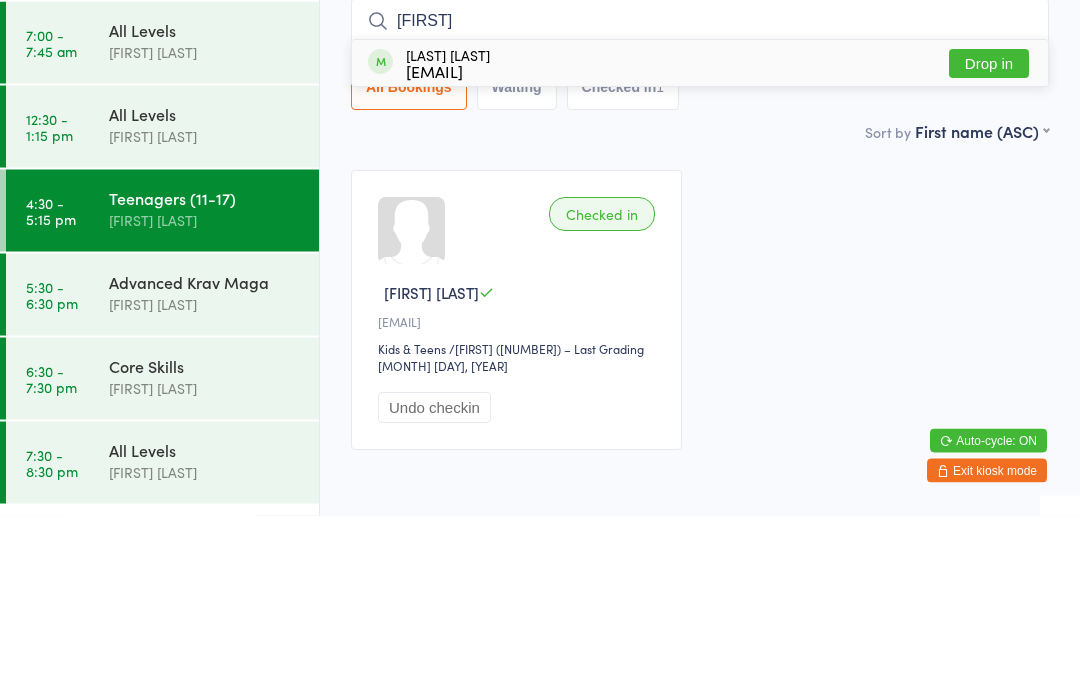 type on "[FIRST]" 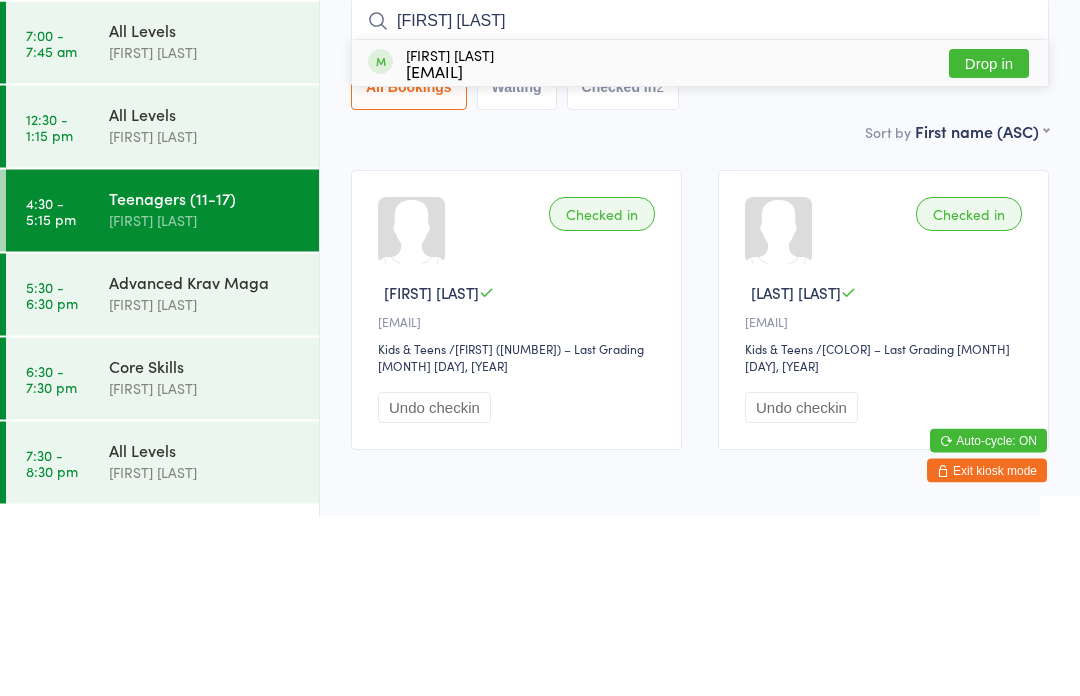 type on "[FIRST] [LAST]" 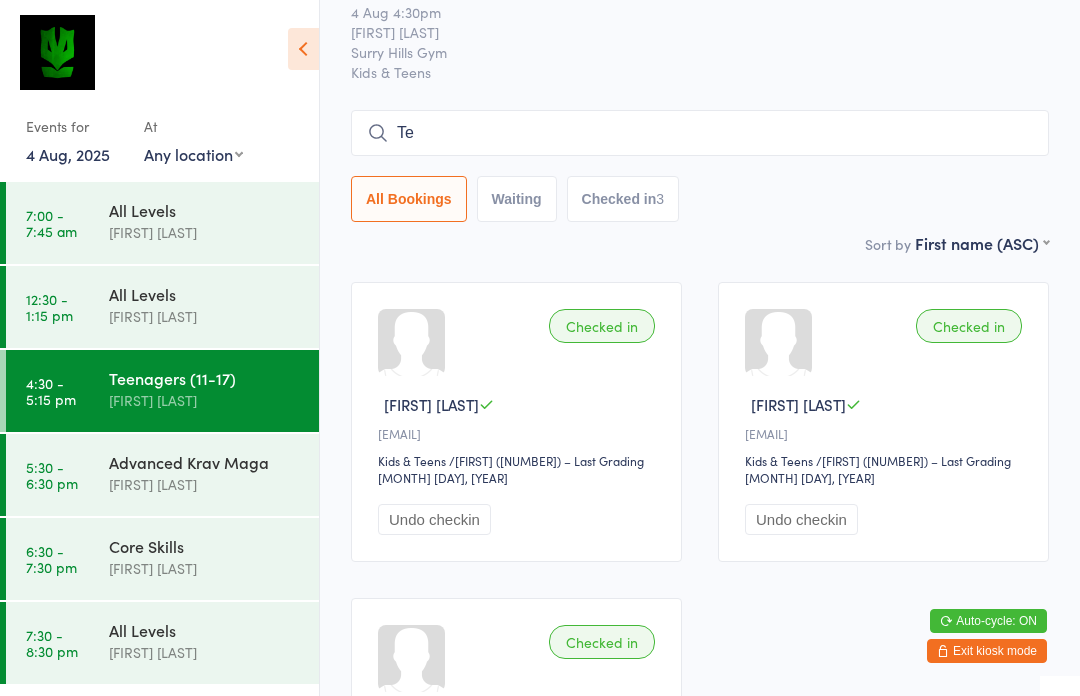 scroll, scrollTop: 0, scrollLeft: 0, axis: both 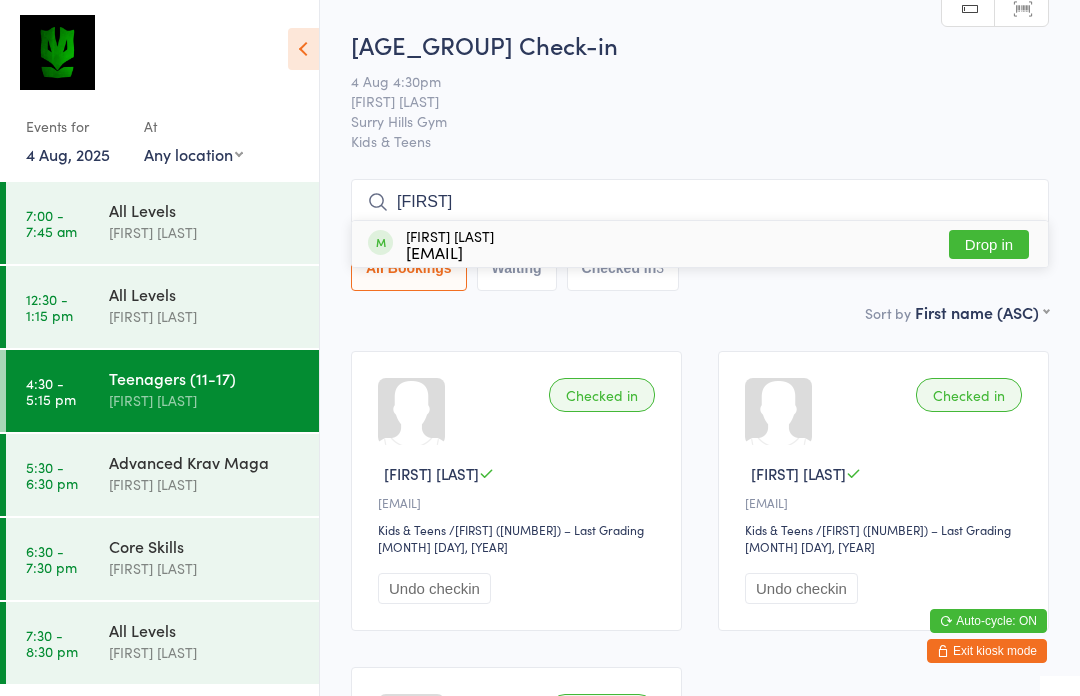 type on "[FIRST]" 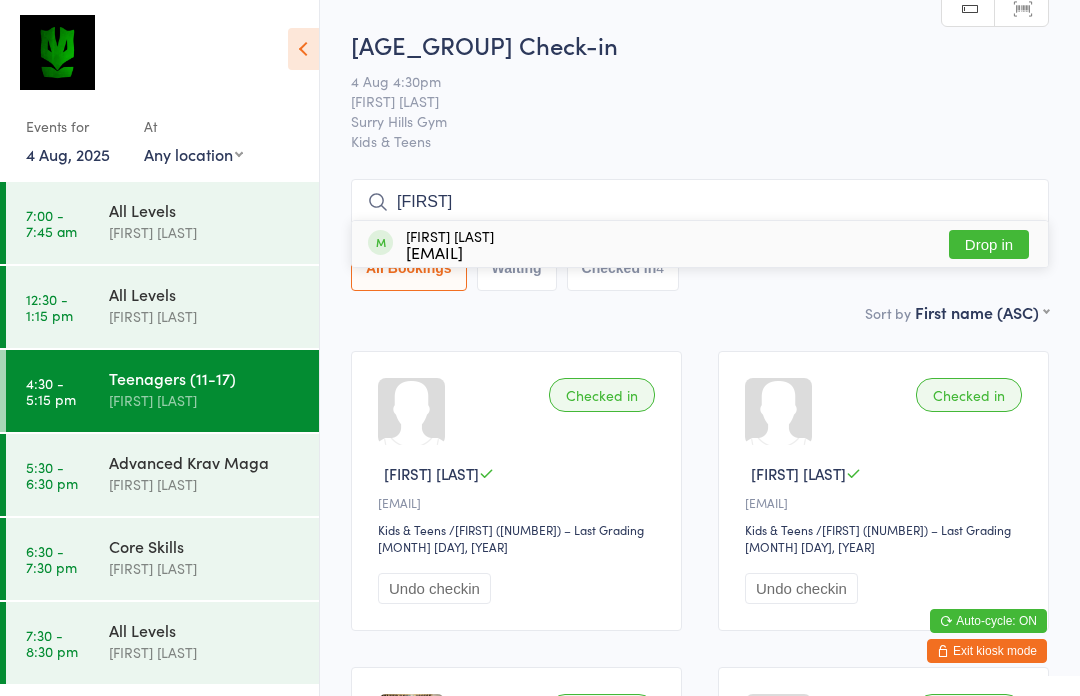 type on "[FIRST]" 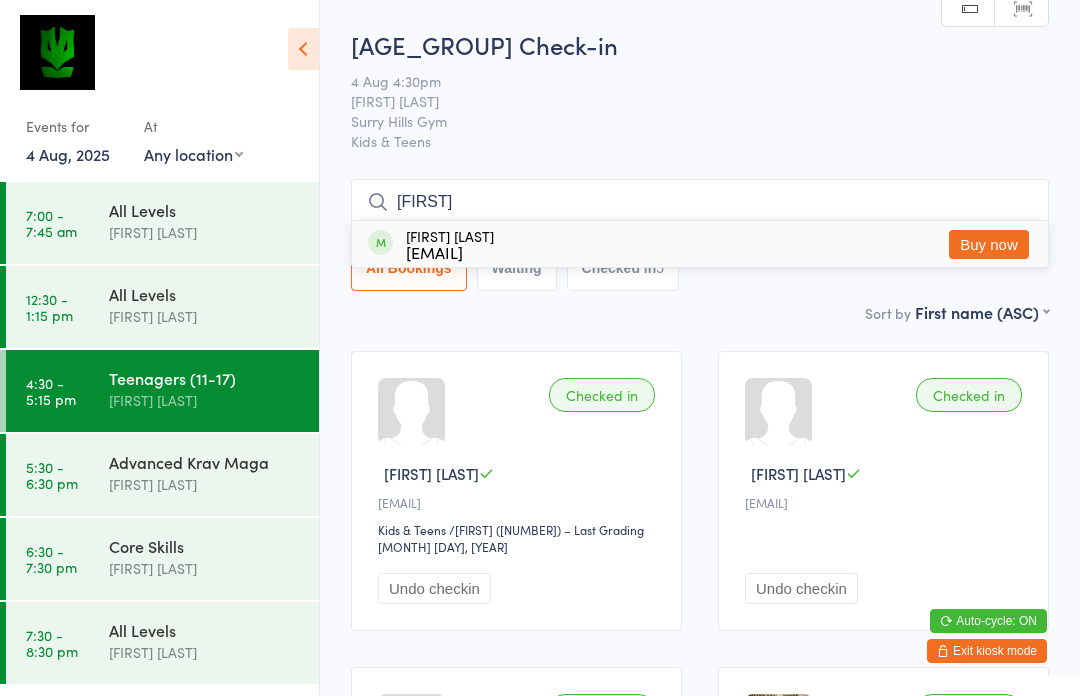 type on "[FIRST]" 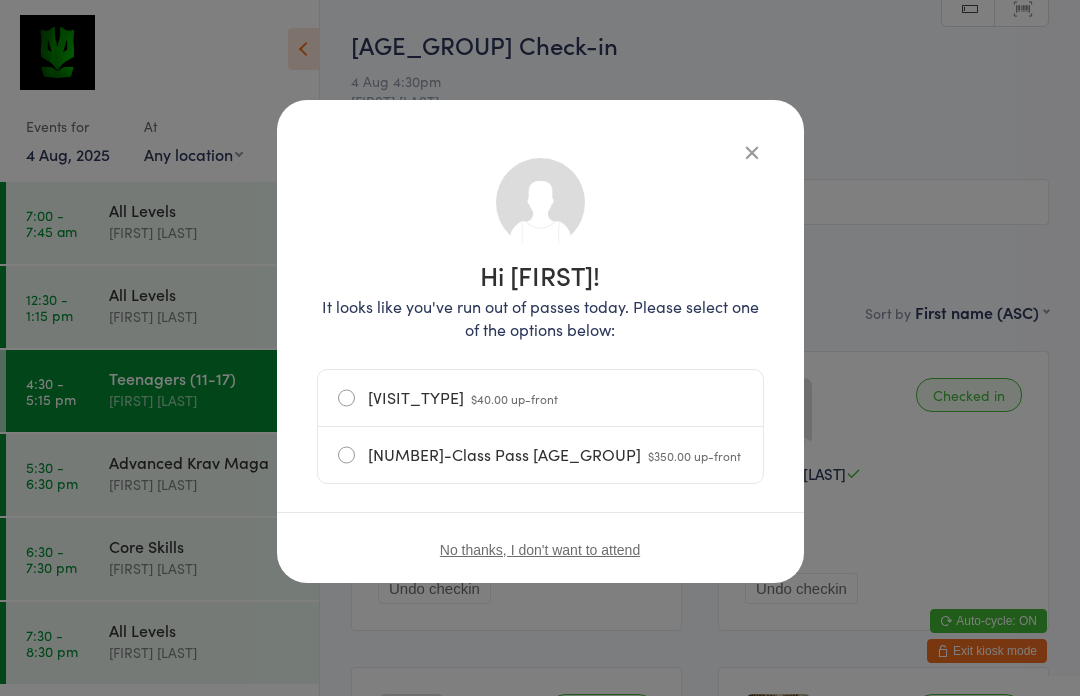 click at bounding box center [752, 152] 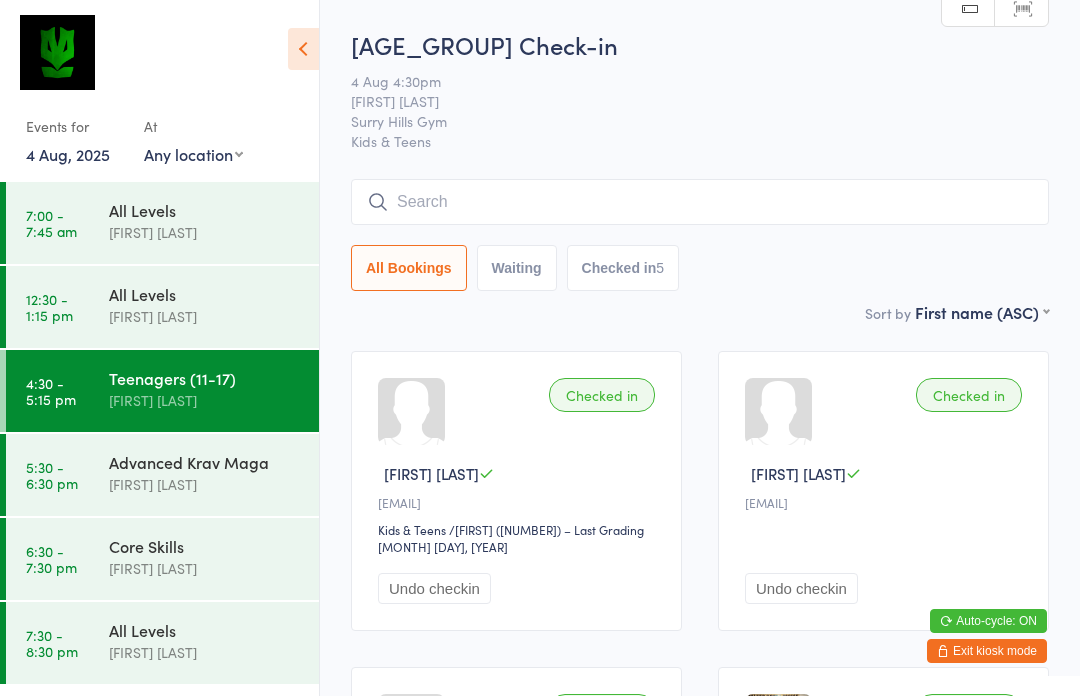 click at bounding box center (700, 202) 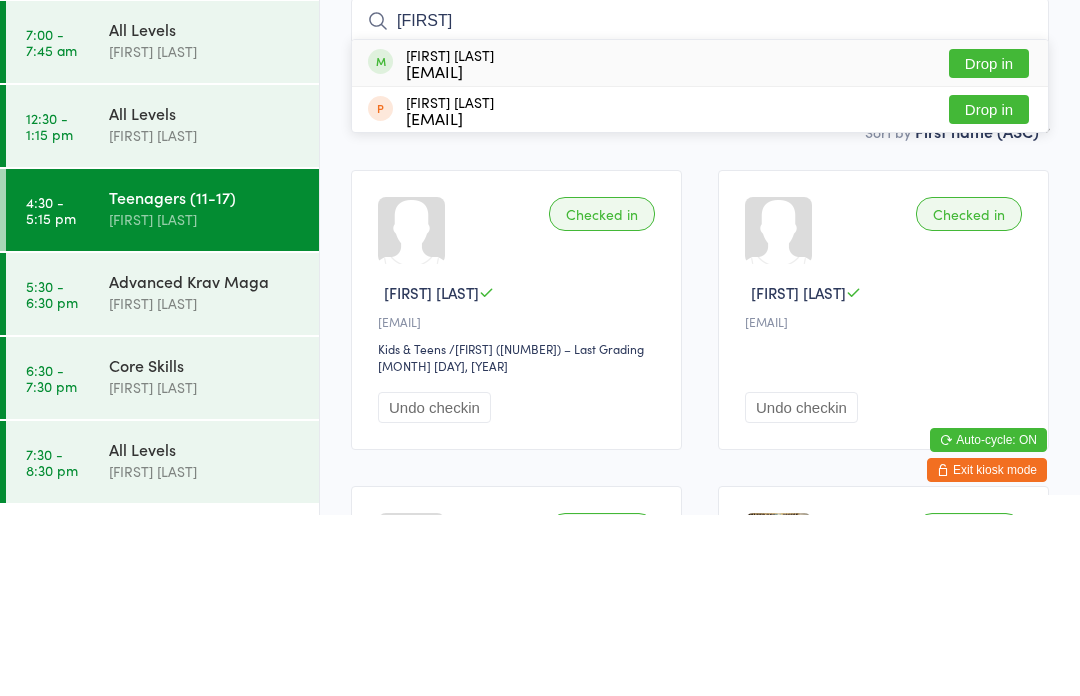 type on "[FIRST]" 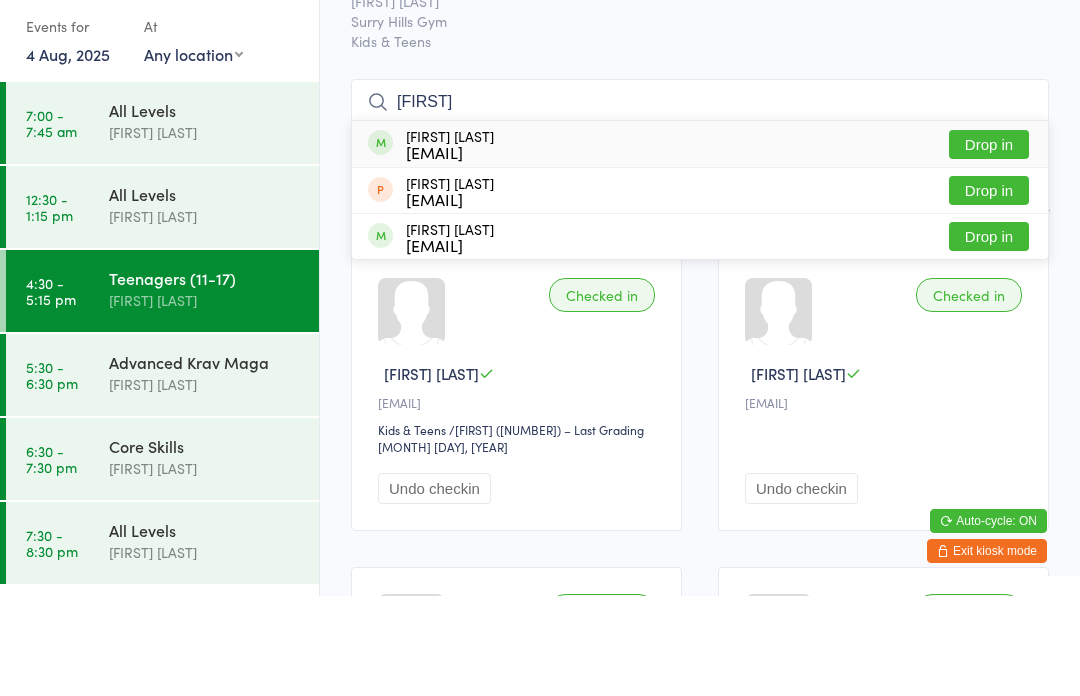 type on "[FIRST]" 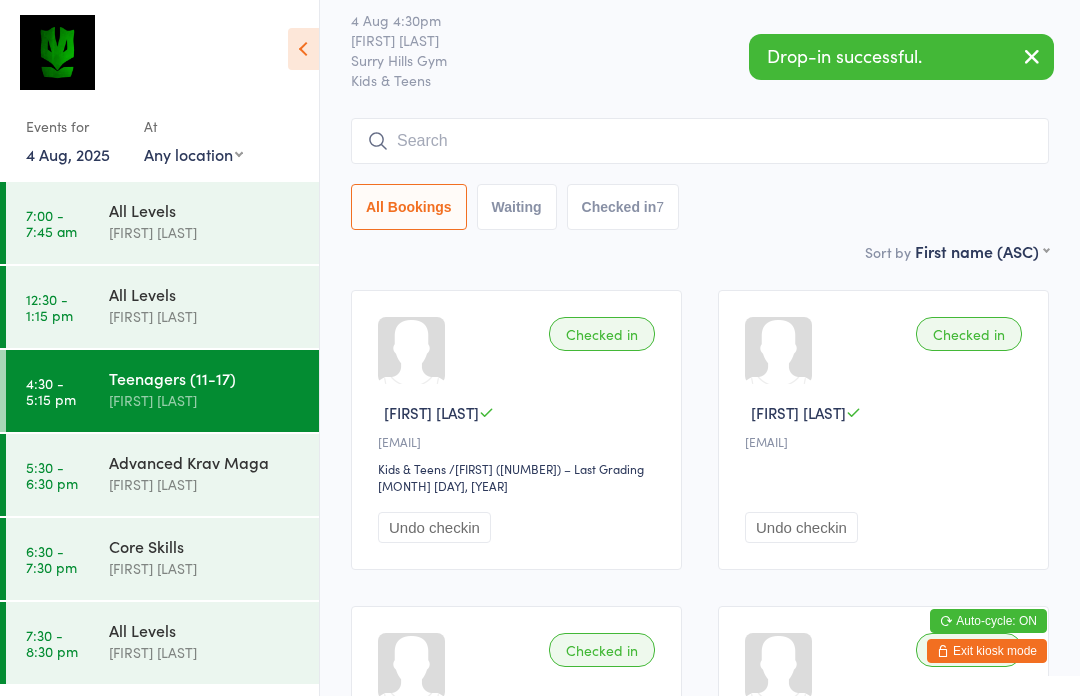 scroll, scrollTop: 0, scrollLeft: 0, axis: both 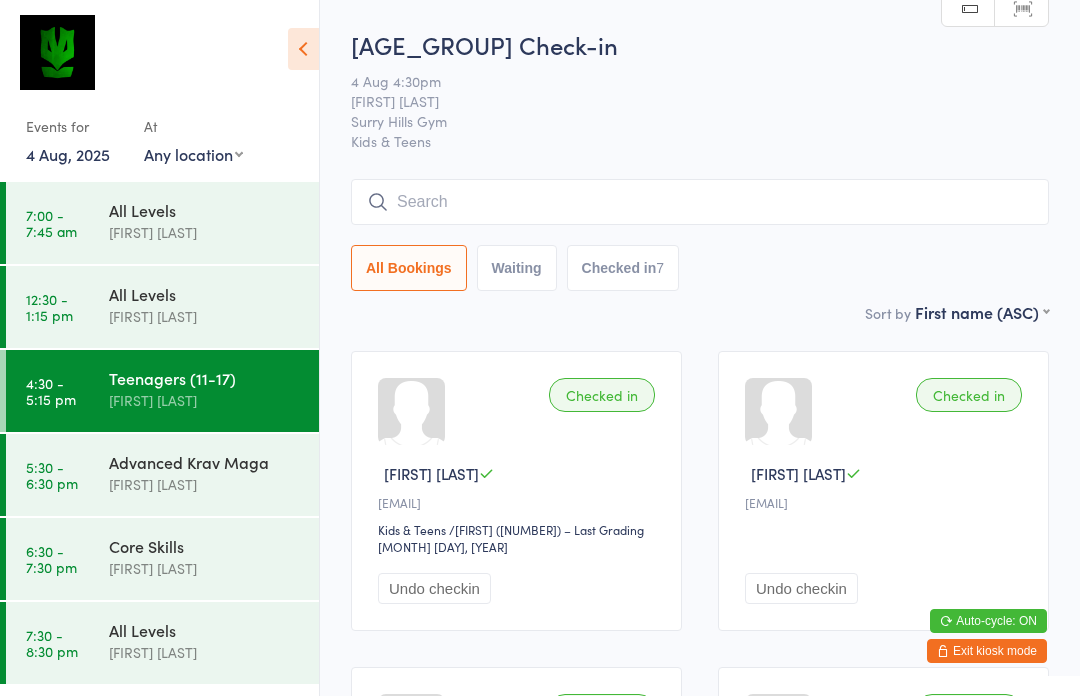 click at bounding box center (700, 202) 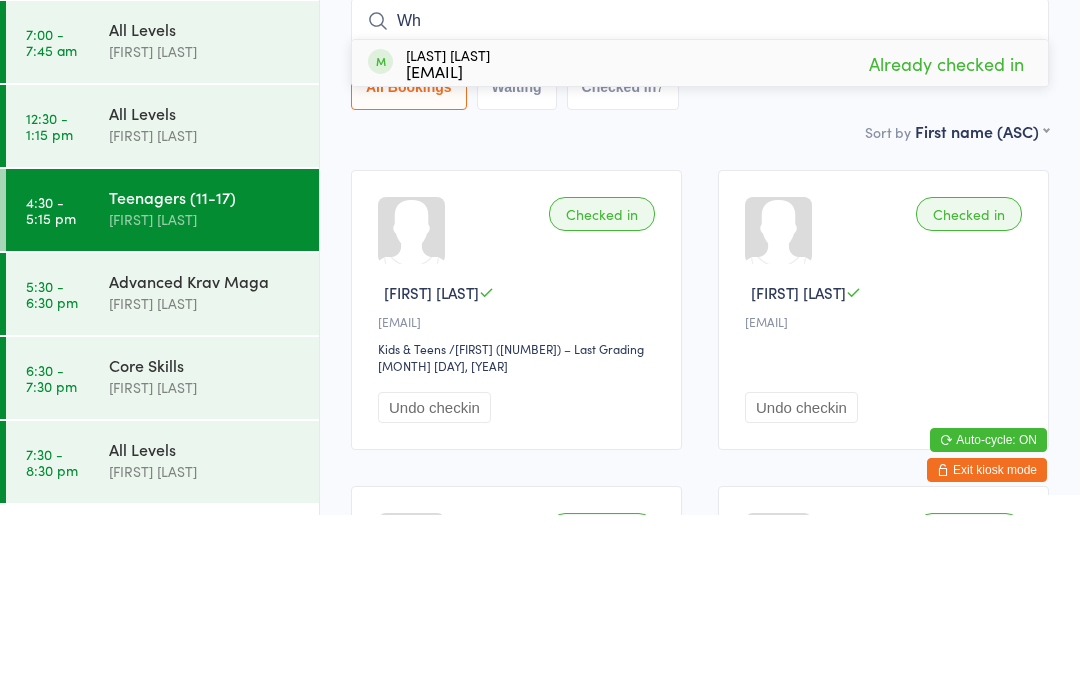 type on "W" 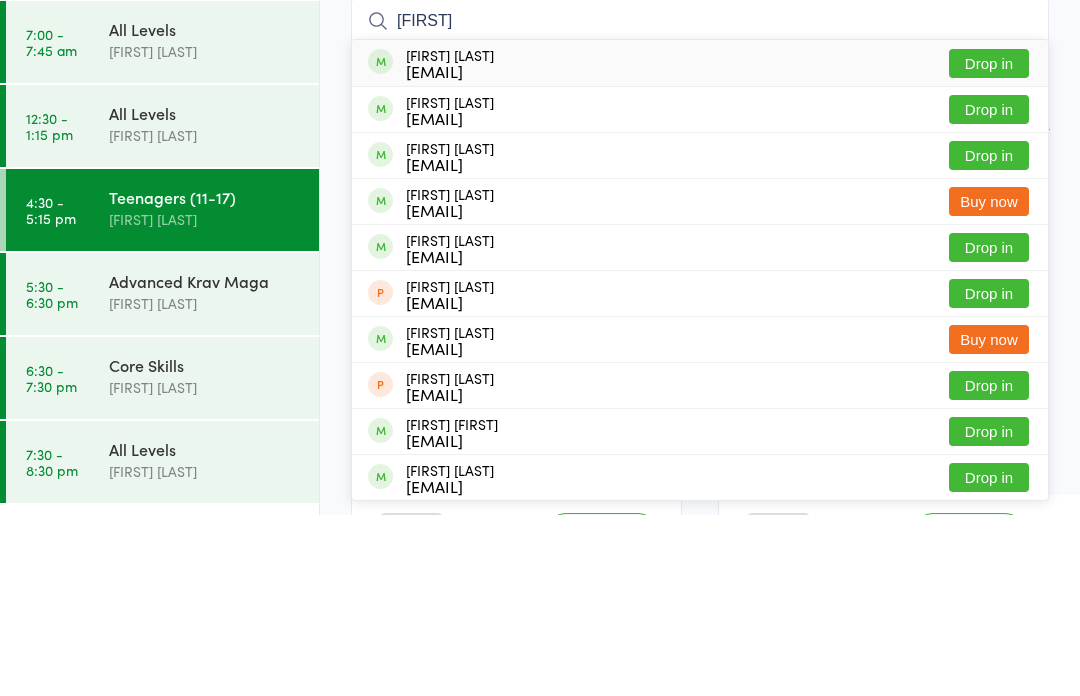 type on "[FIRST]" 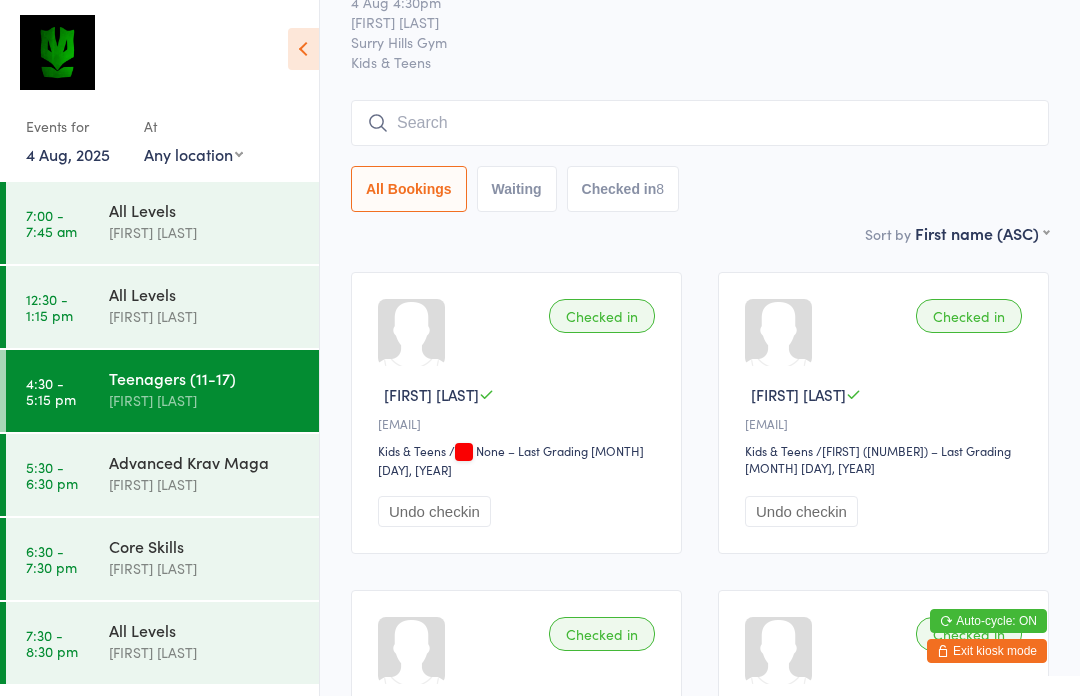 scroll, scrollTop: 0, scrollLeft: 0, axis: both 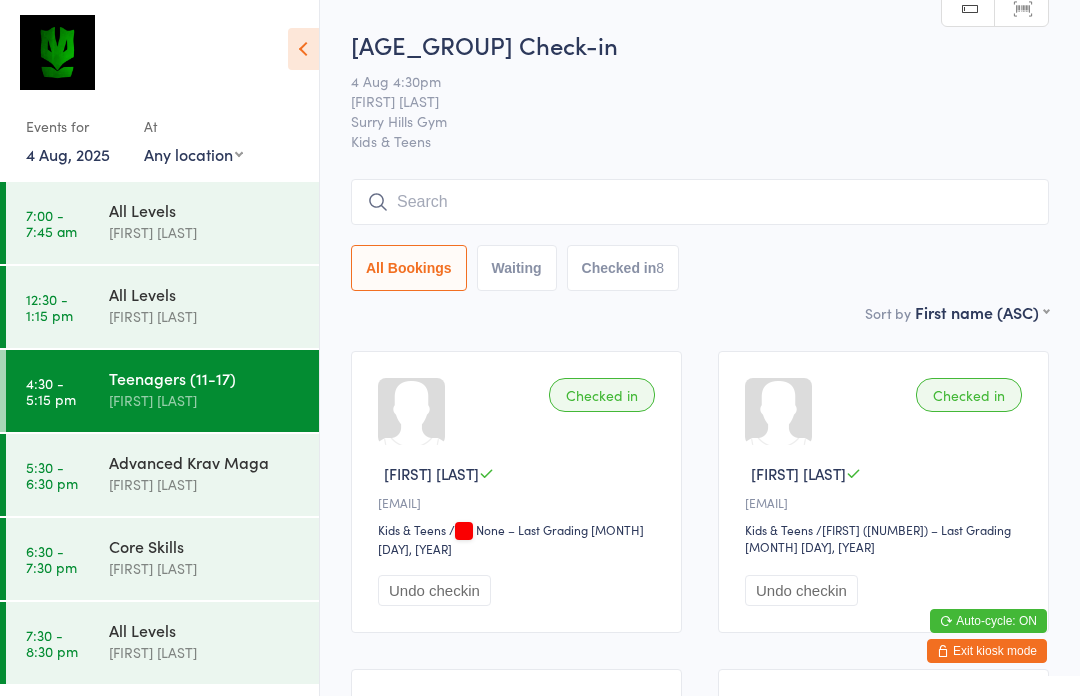 click at bounding box center [700, 202] 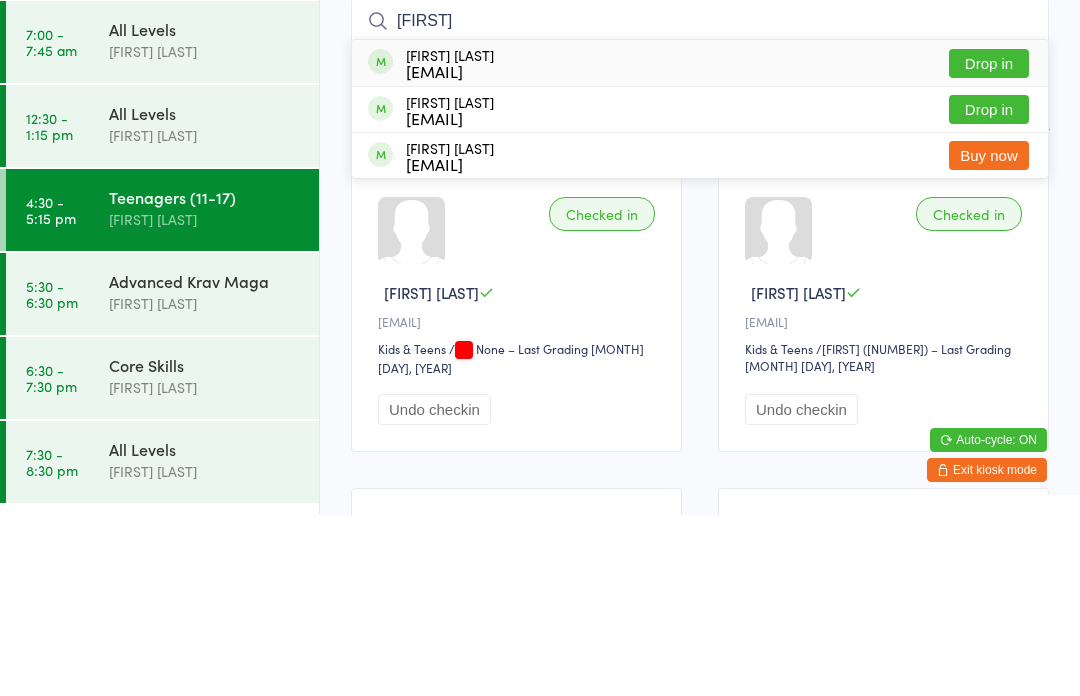 type on "[FIRST]" 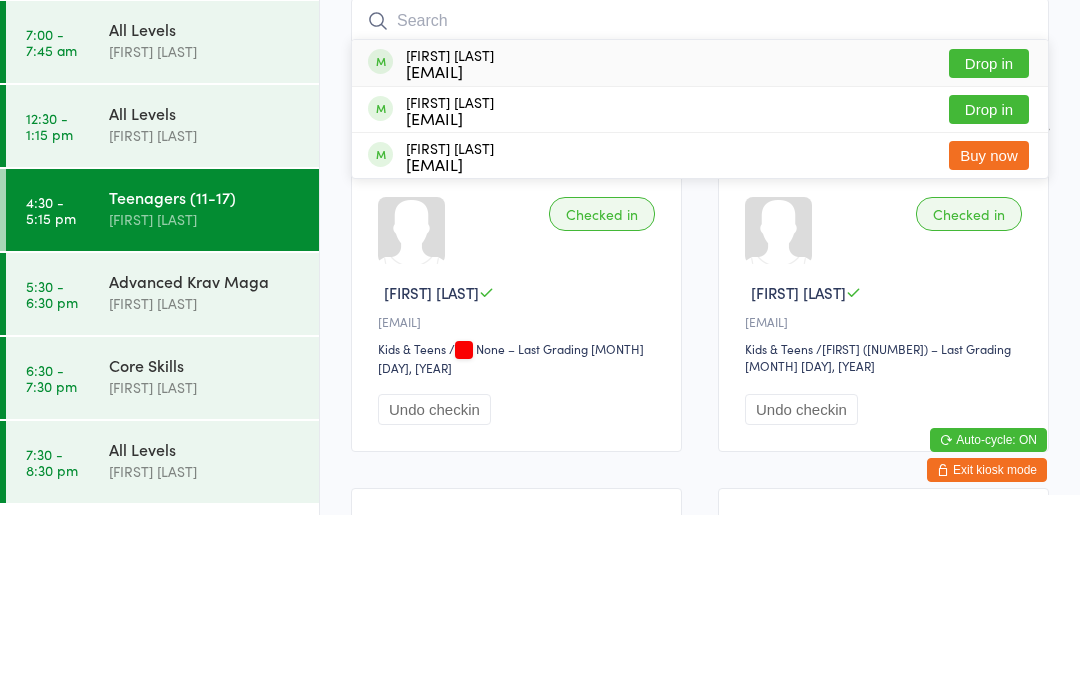 scroll, scrollTop: 181, scrollLeft: 0, axis: vertical 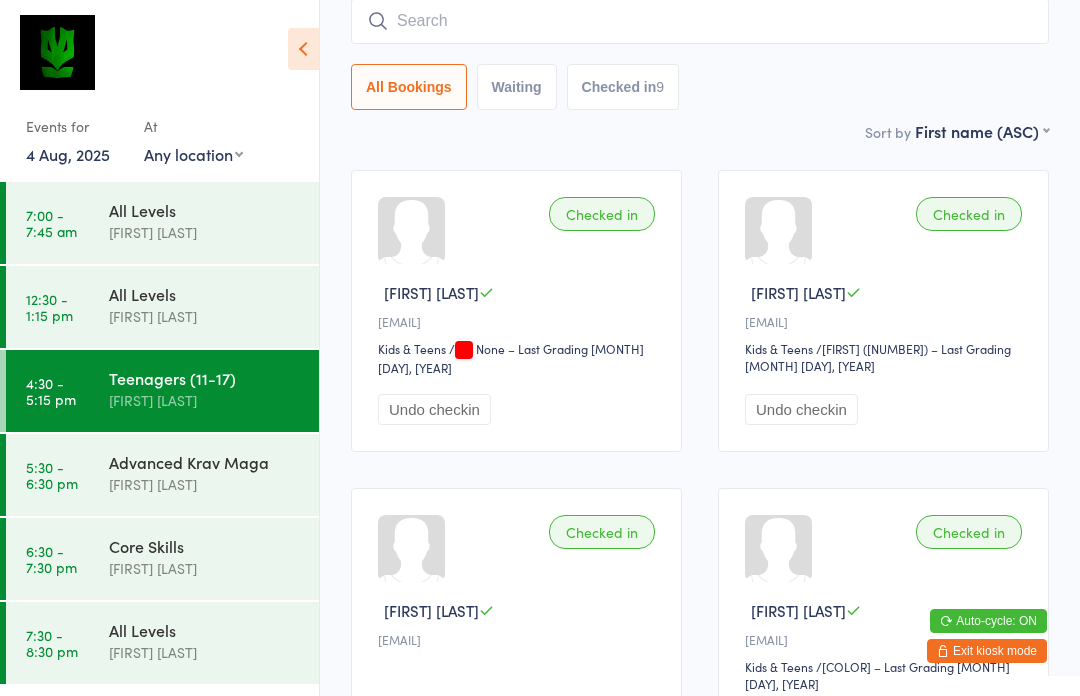 click at bounding box center (700, 21) 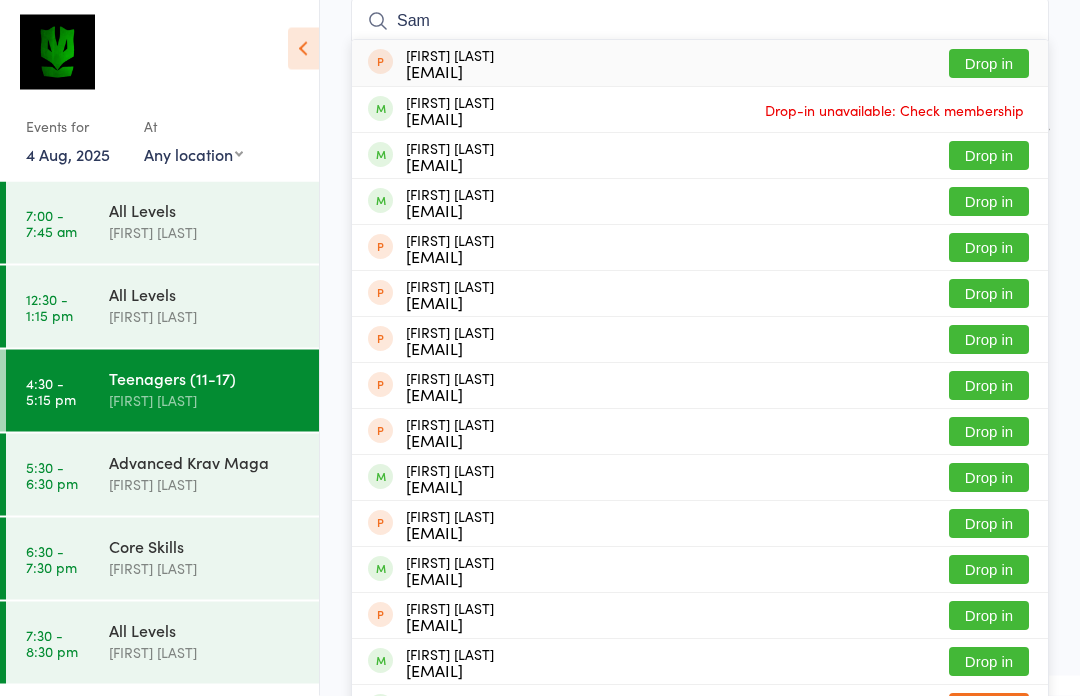 type on "Sam" 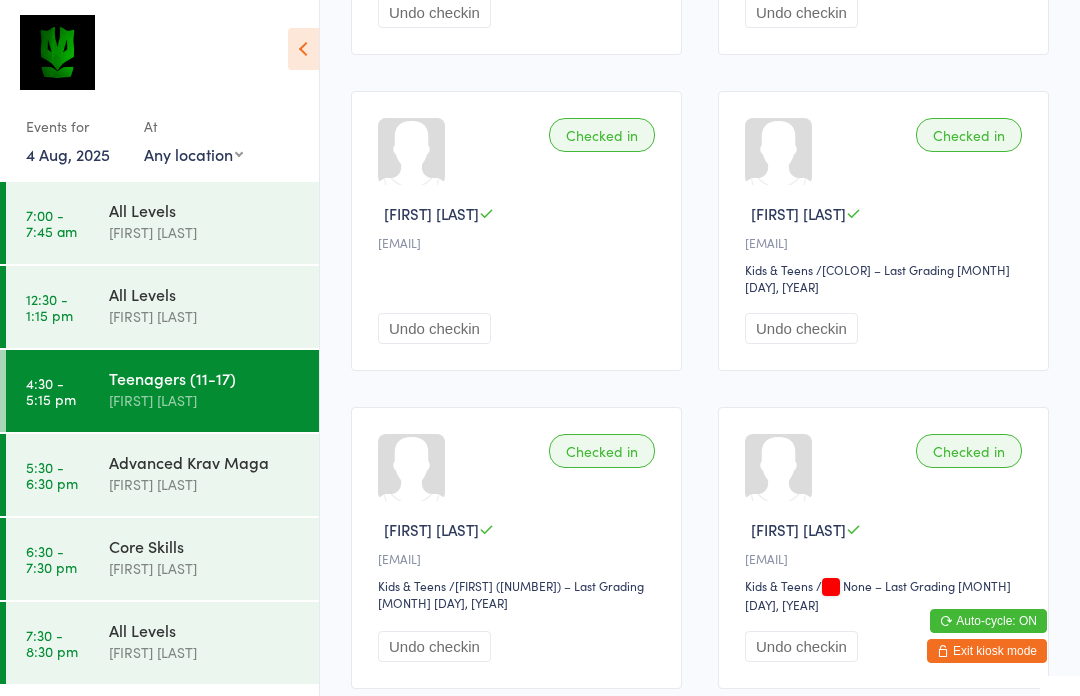 scroll, scrollTop: 0, scrollLeft: 0, axis: both 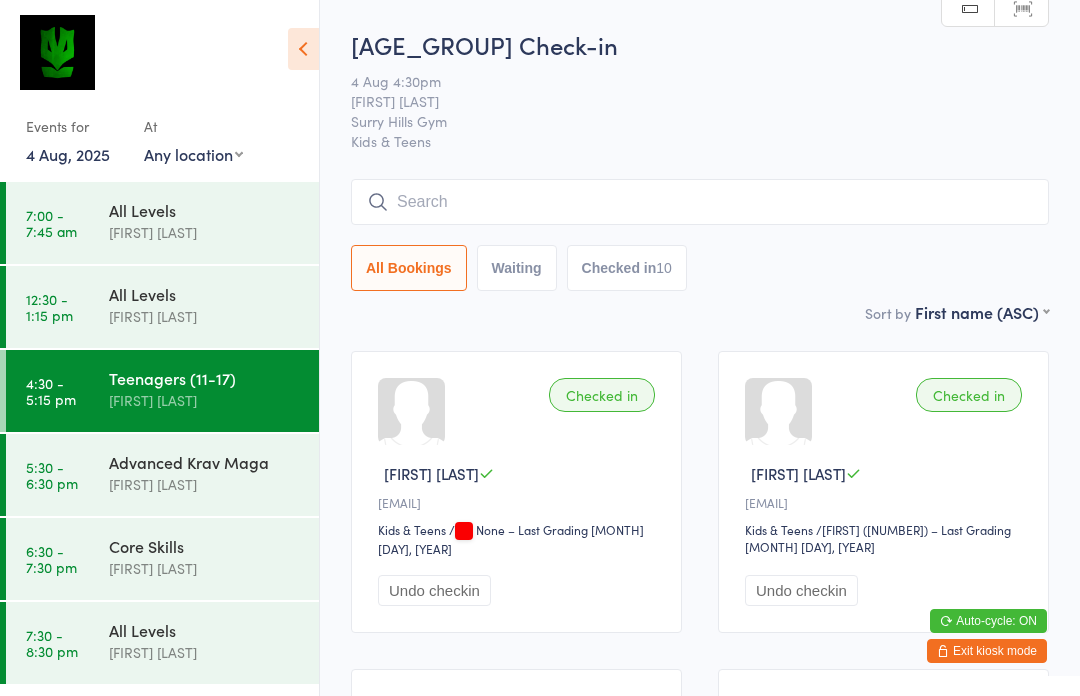 click at bounding box center (700, 202) 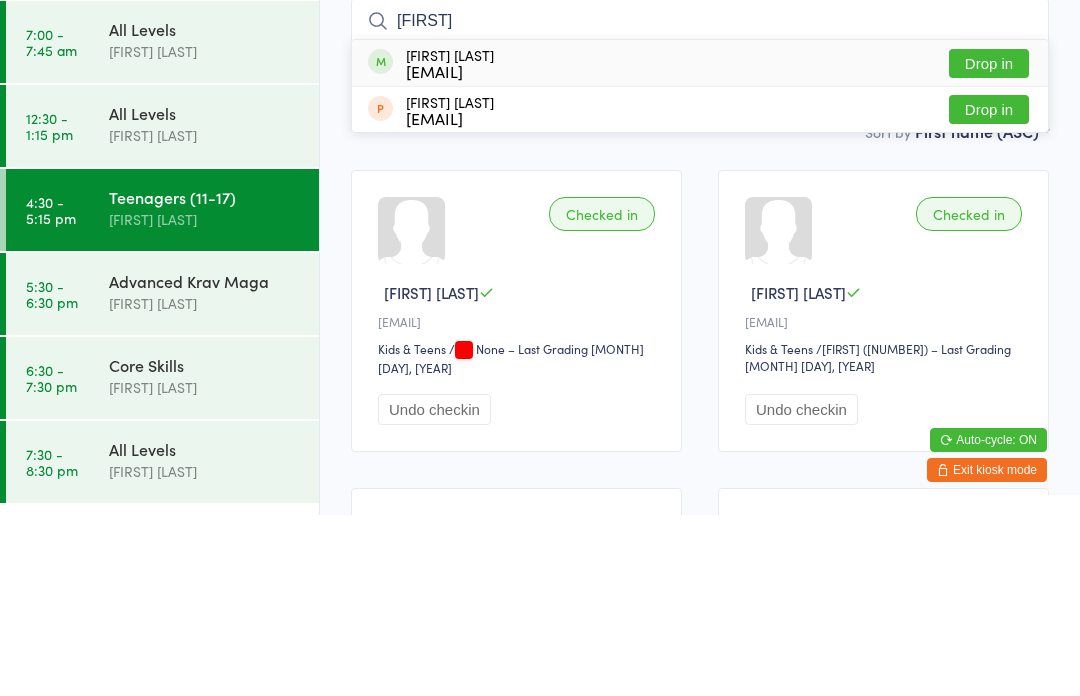 type on "[FIRST]" 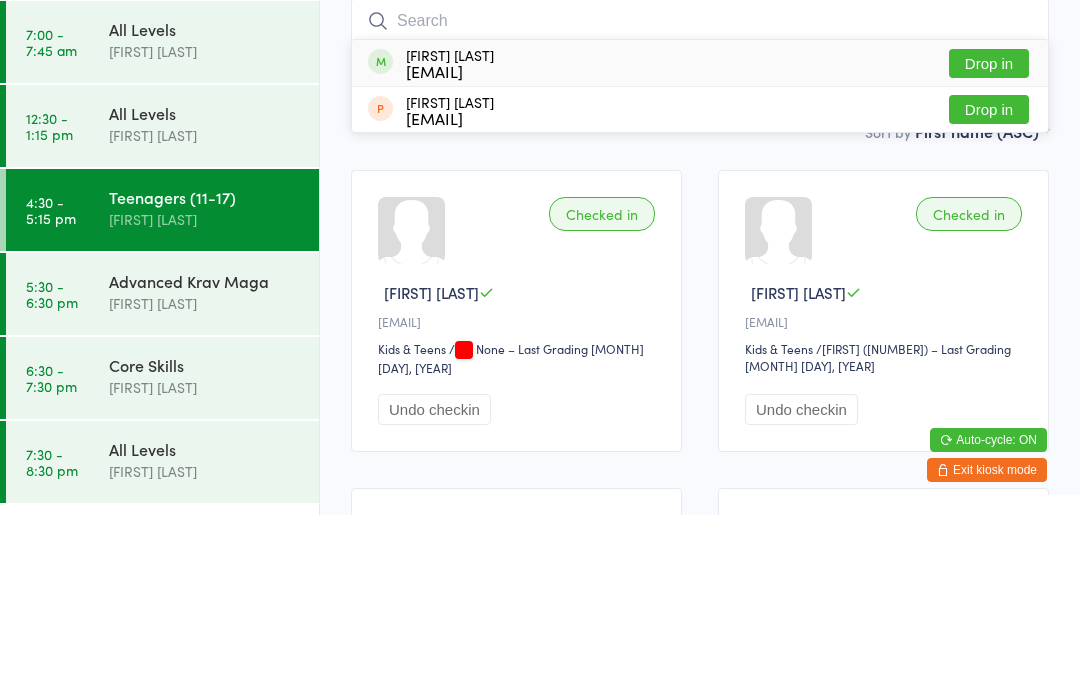 scroll, scrollTop: 181, scrollLeft: 0, axis: vertical 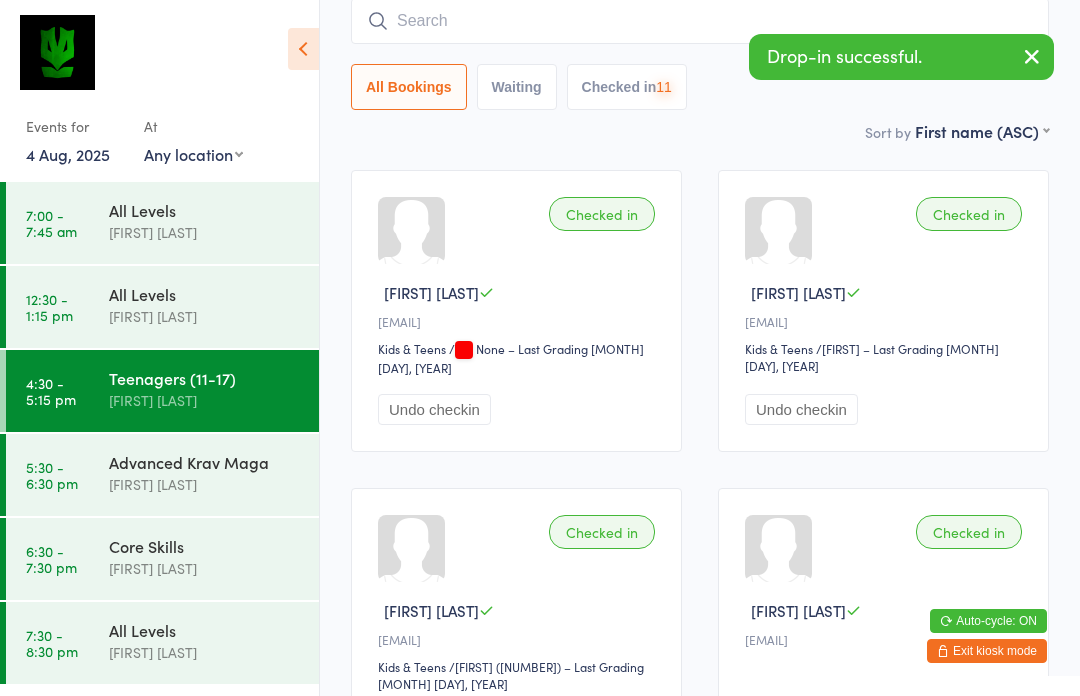 click at bounding box center [700, 21] 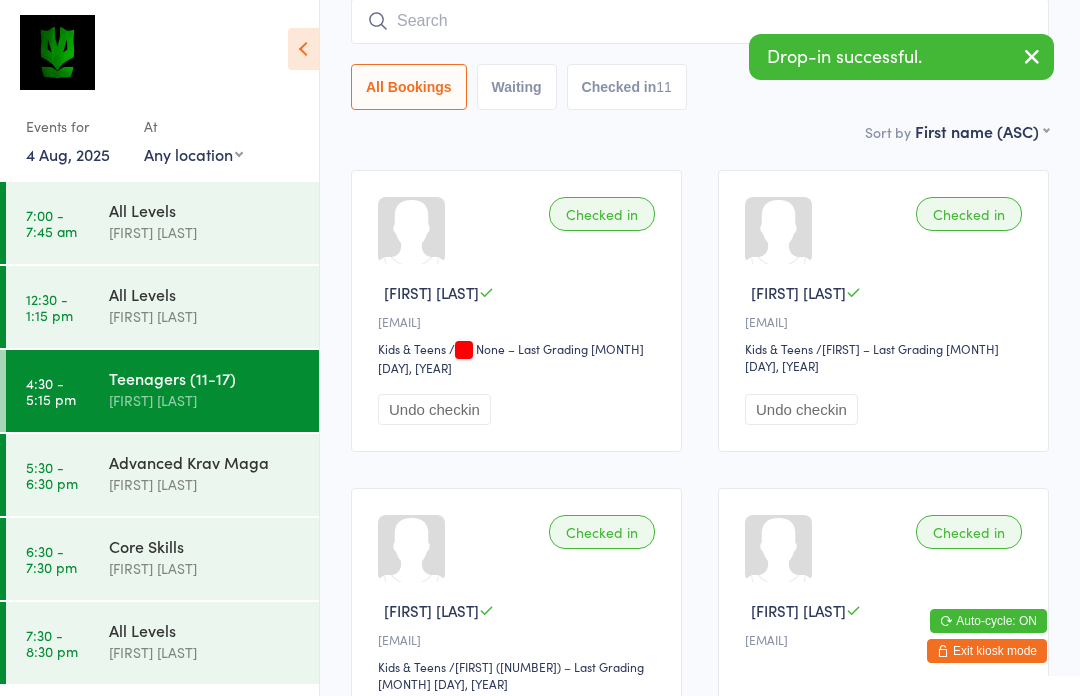 scroll, scrollTop: 180, scrollLeft: 0, axis: vertical 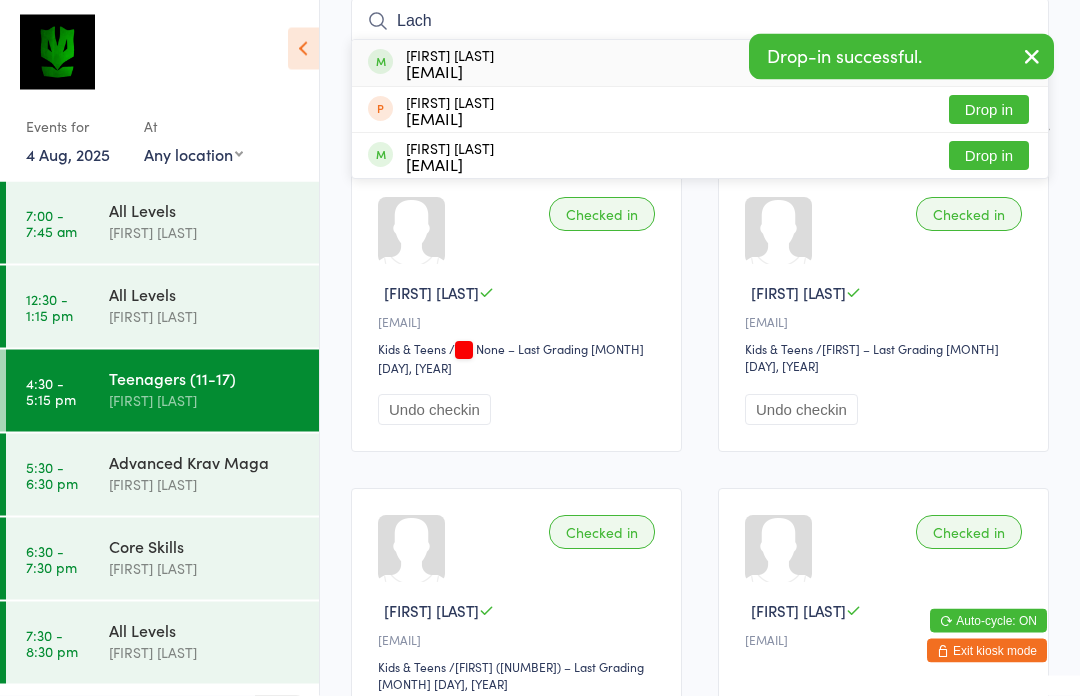 type on "Lach" 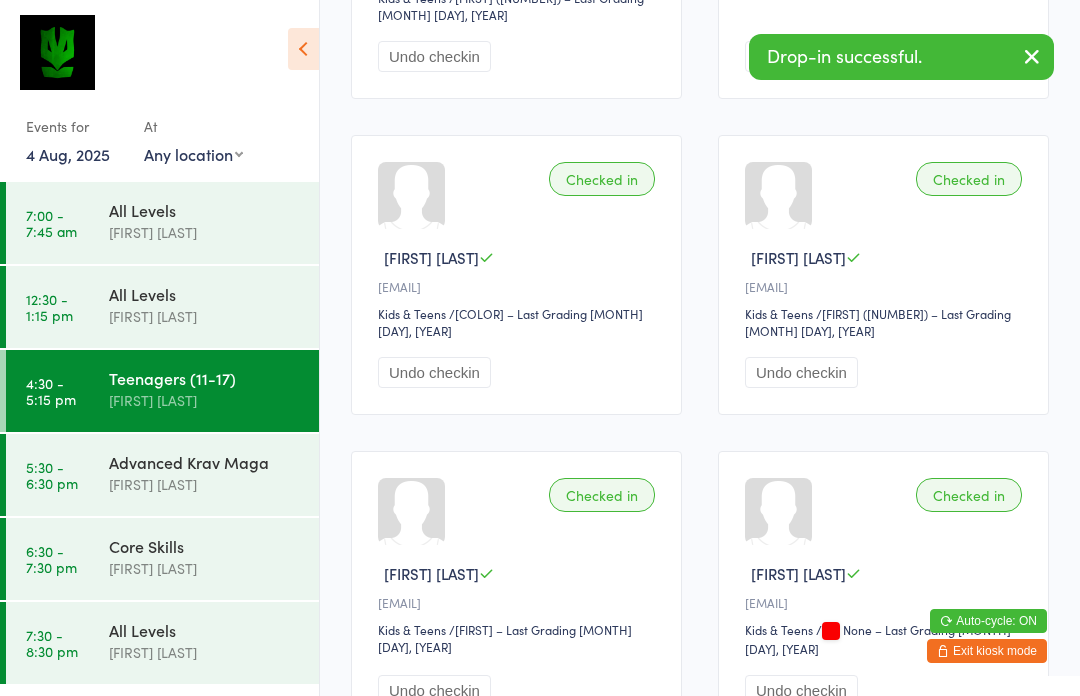 scroll, scrollTop: 838, scrollLeft: 0, axis: vertical 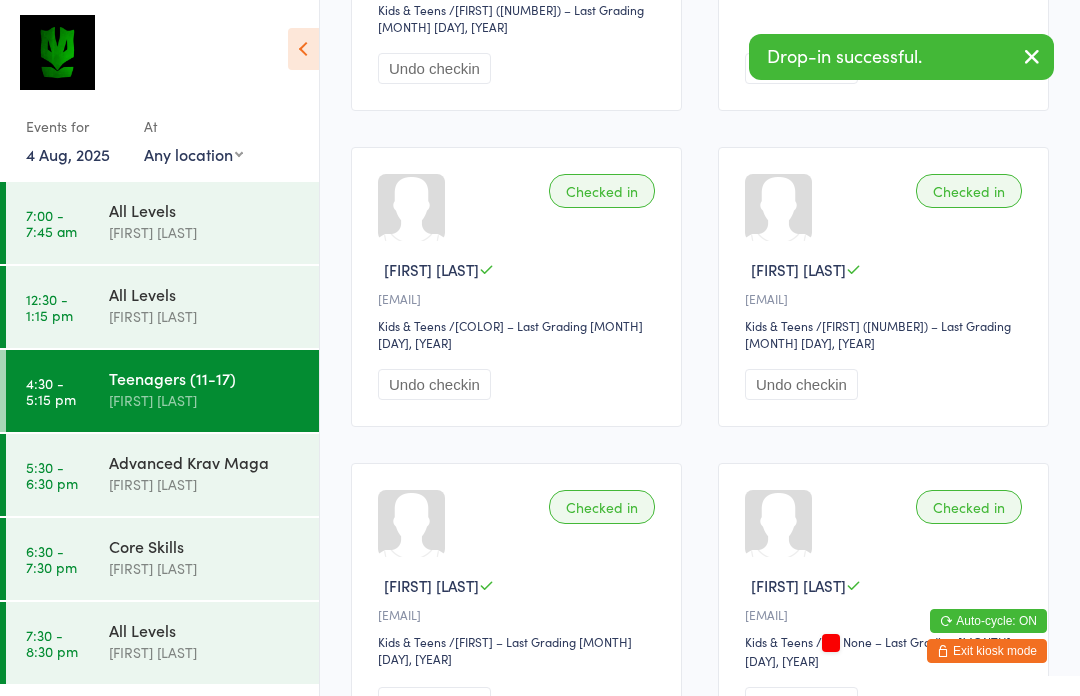 click on "[TIME] - [TIME] [MERIDIEM]" at bounding box center (51, 559) 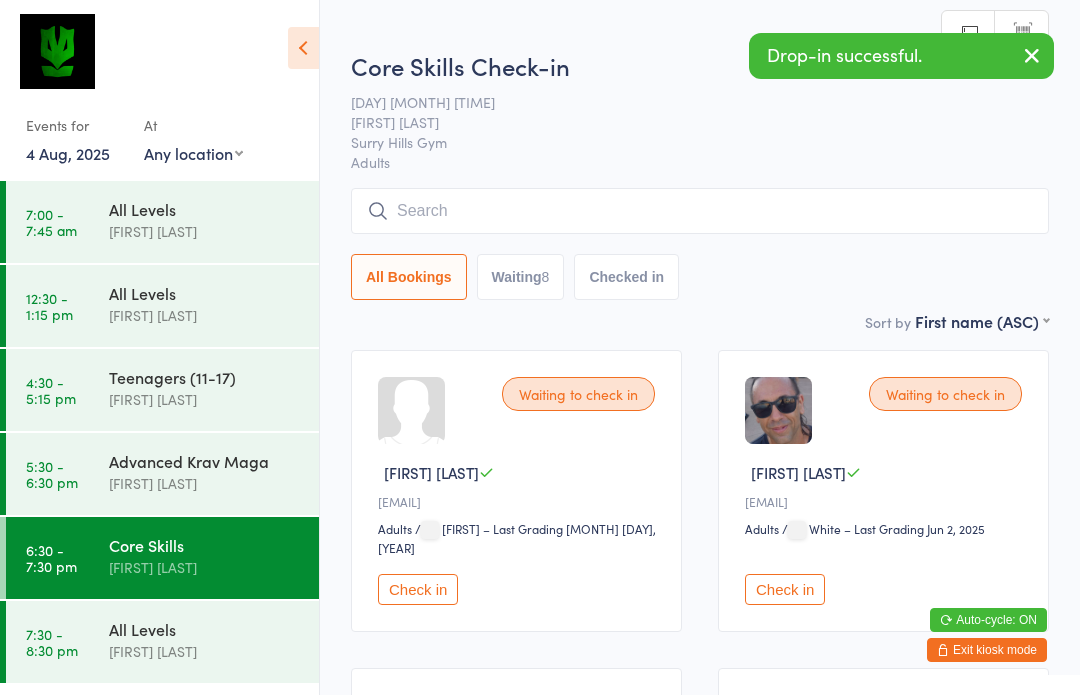 scroll, scrollTop: 1, scrollLeft: 0, axis: vertical 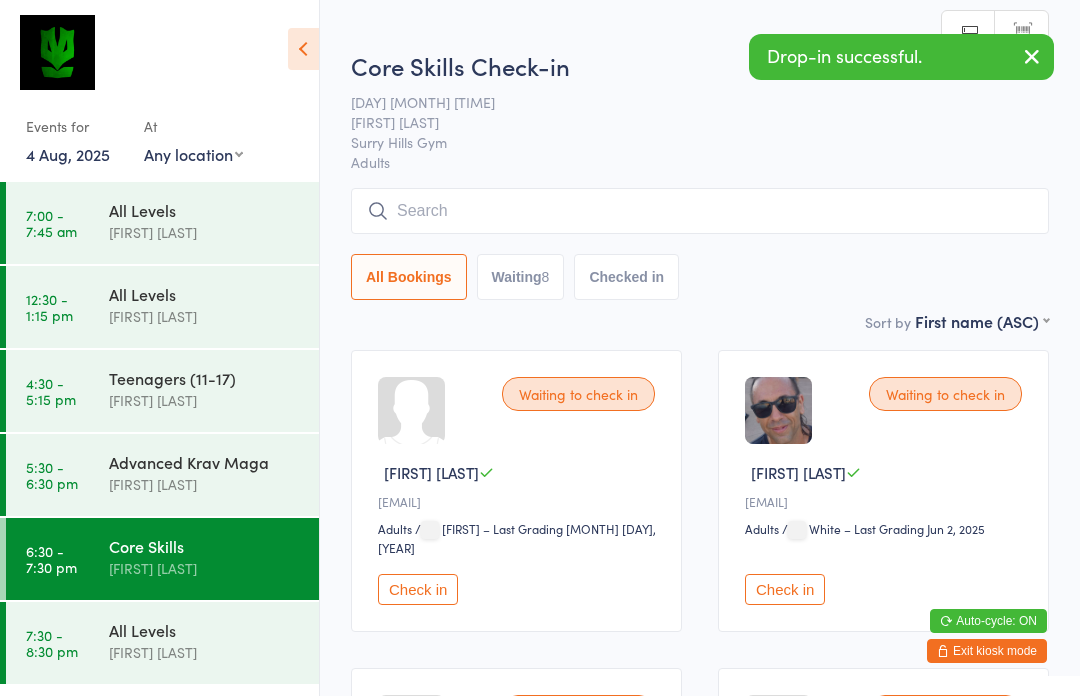 click on "[TIME] - [TIME] [MERIDIEM] [AGE_GROUP] [FIRST] [LAST]" at bounding box center [162, 391] 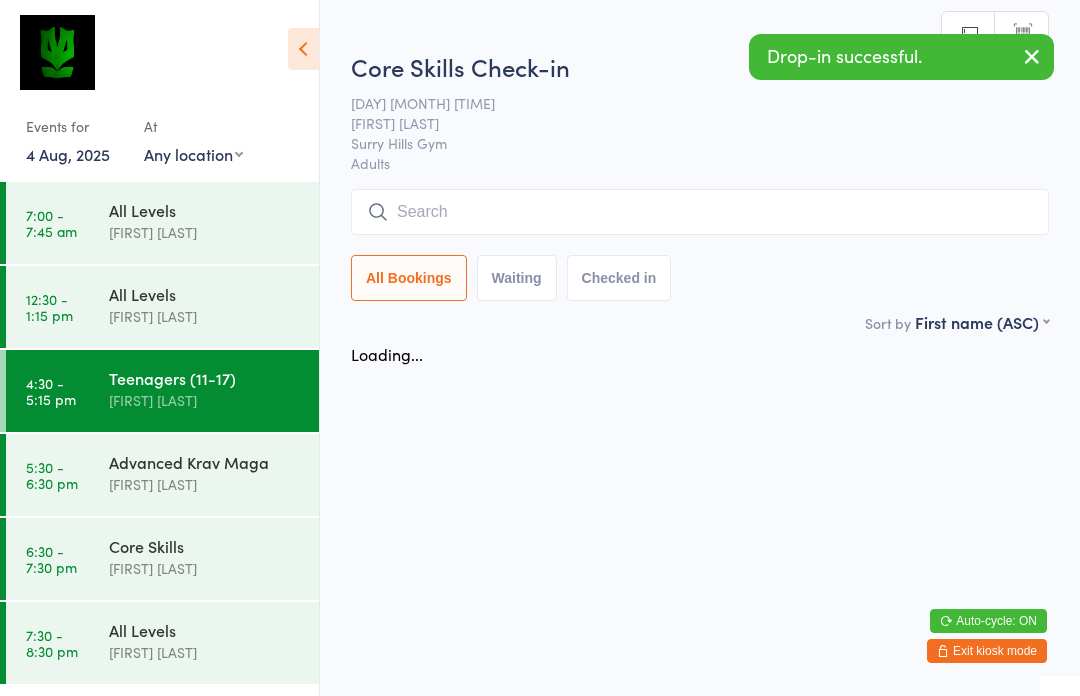 scroll, scrollTop: 0, scrollLeft: 0, axis: both 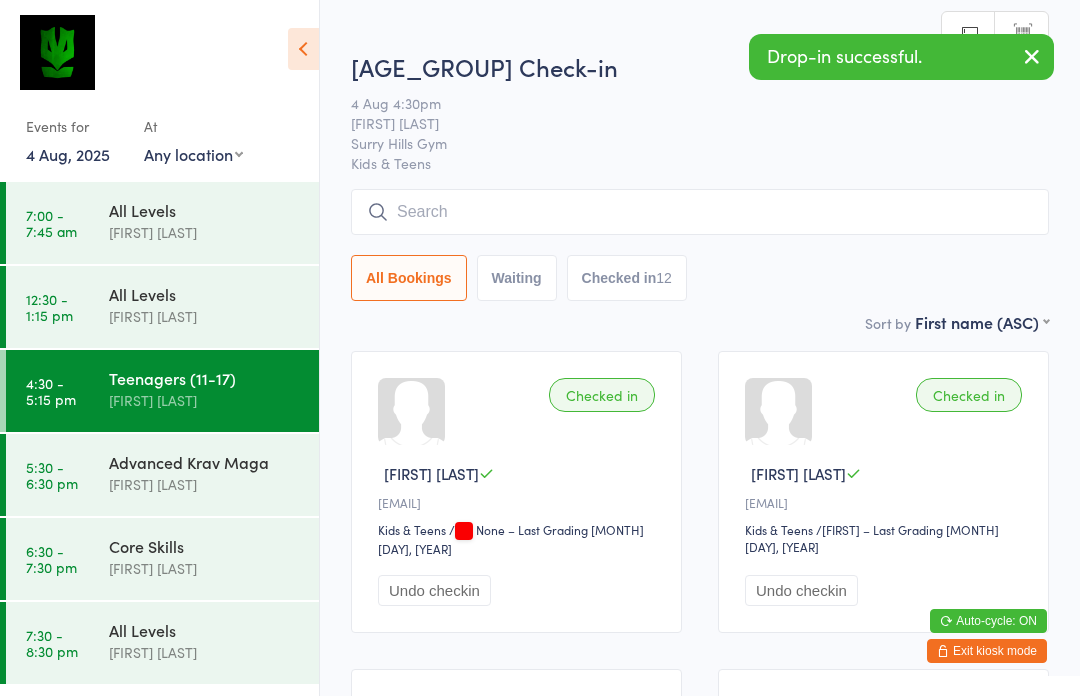 click on "[TIME] - [TIME] [MERIDIEM] [ACTIVITY] [FIRST] [LAST]" at bounding box center [162, 475] 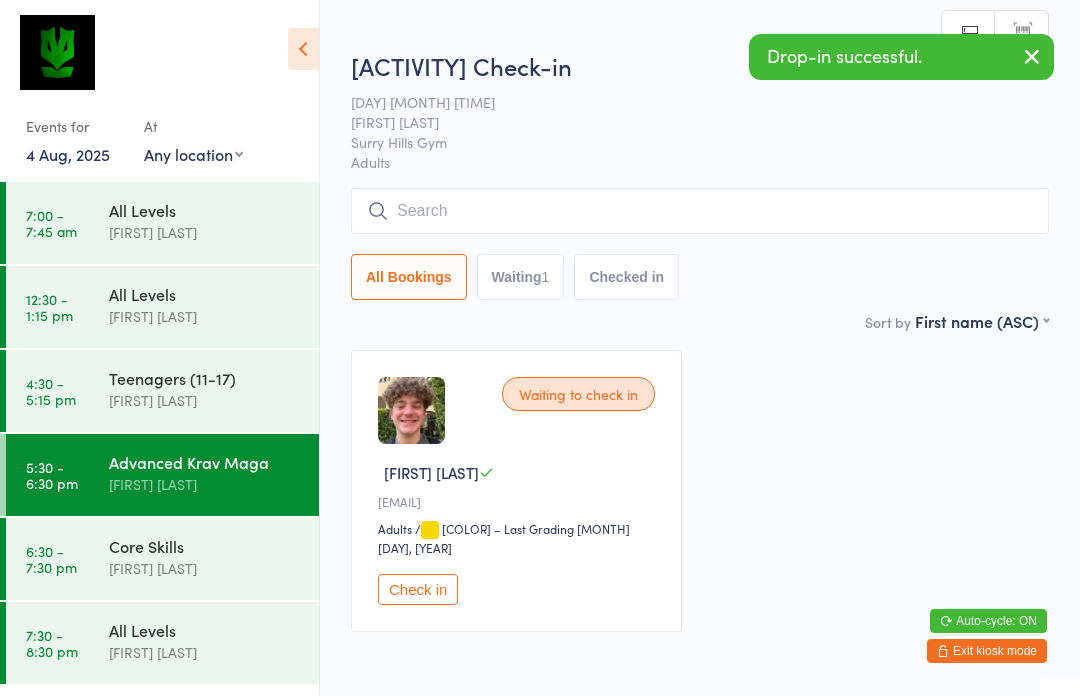 scroll, scrollTop: 14, scrollLeft: 0, axis: vertical 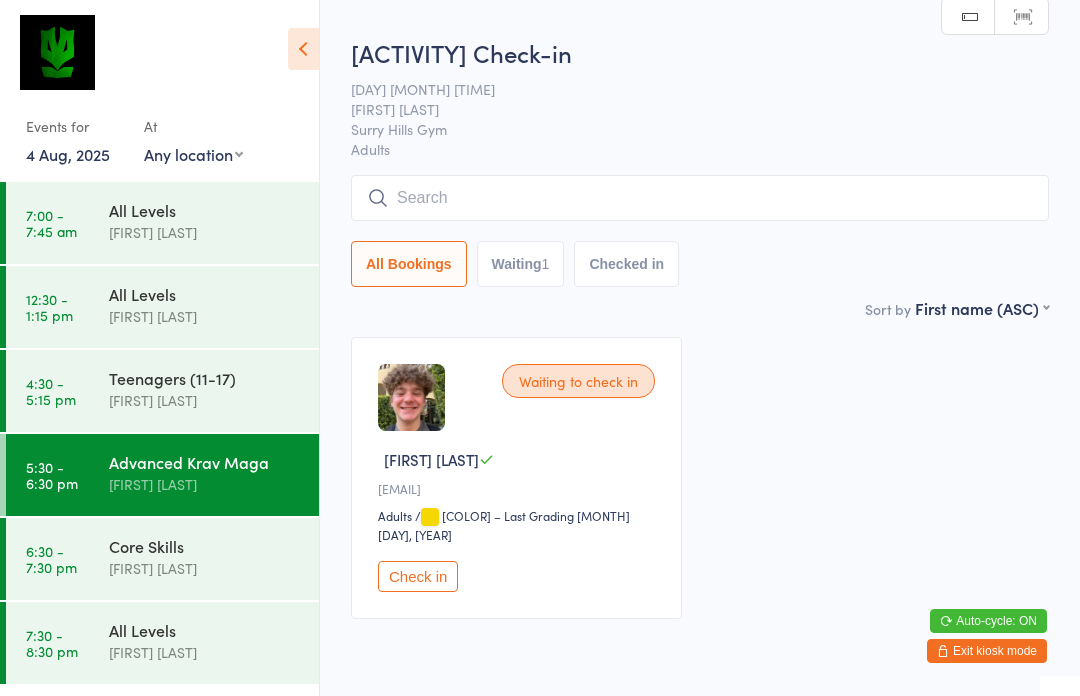 click on "[TIME] - [TIME] [MERIDIEM] [ACTIVITY] [FIRST] [LAST]" at bounding box center [162, 559] 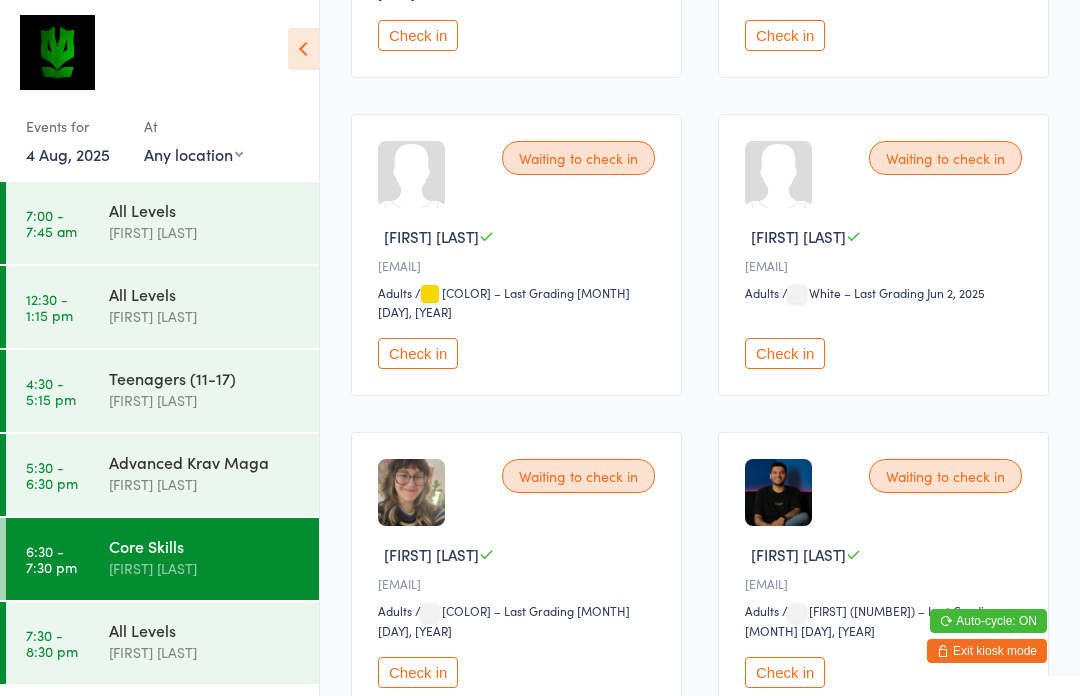 scroll, scrollTop: 933, scrollLeft: 0, axis: vertical 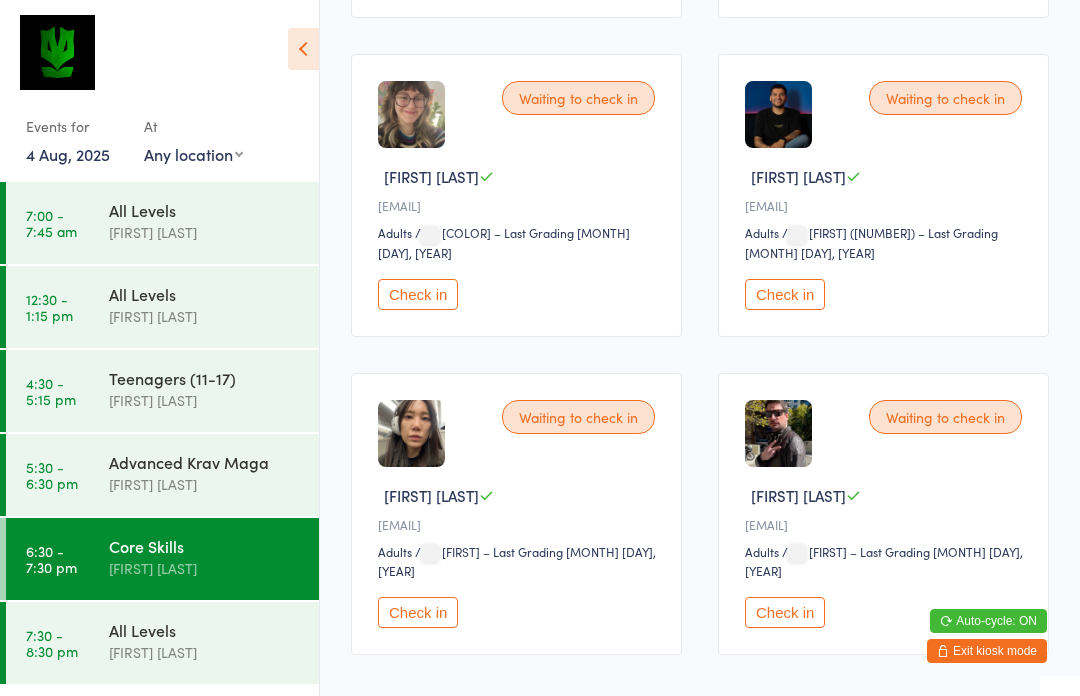 click on "[TIME] - [TIME] [MERIDIEM] [ACTIVITY] [FIRST] [LAST] [TIME] - [TIME] [MERIDIEM] [ACTIVITY] [FIRST] [LAST] [TIME] - [TIME] [MERIDIEM] [AGE_GROUP] [FIRST] [LAST] [TIME] - [TIME] [MERIDIEM] [ACTIVITY] [FIRST] [LAST] [TIME] - [TIME] [MERIDIEM] [ACTIVITY] [FIRST] [LAST]" at bounding box center (159, 439) 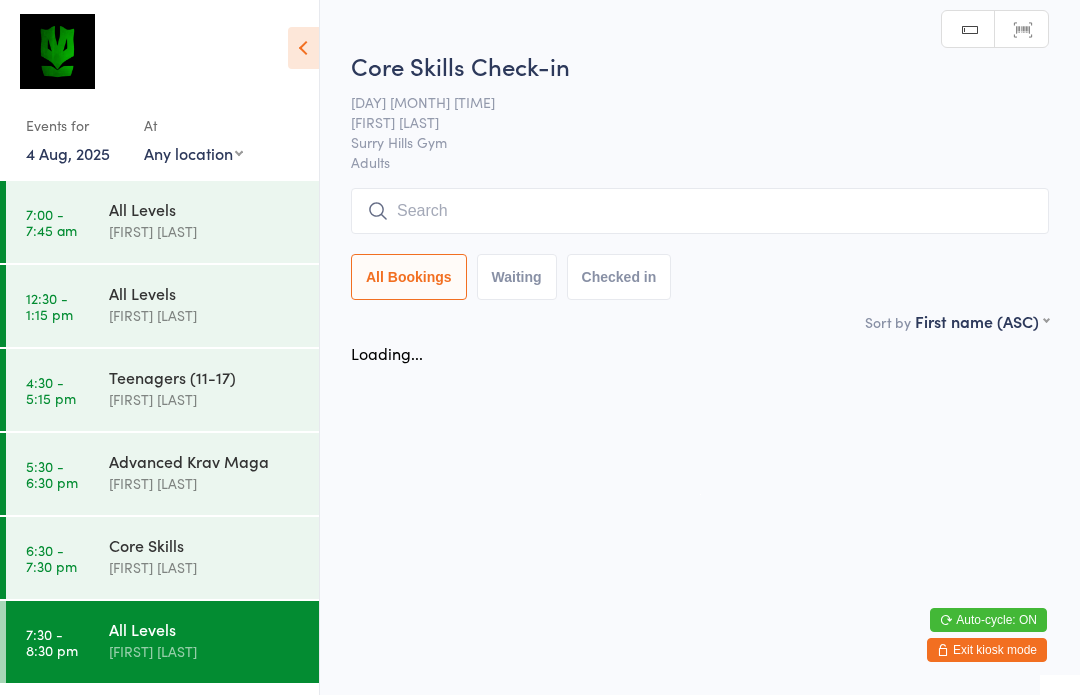 scroll, scrollTop: 1, scrollLeft: 0, axis: vertical 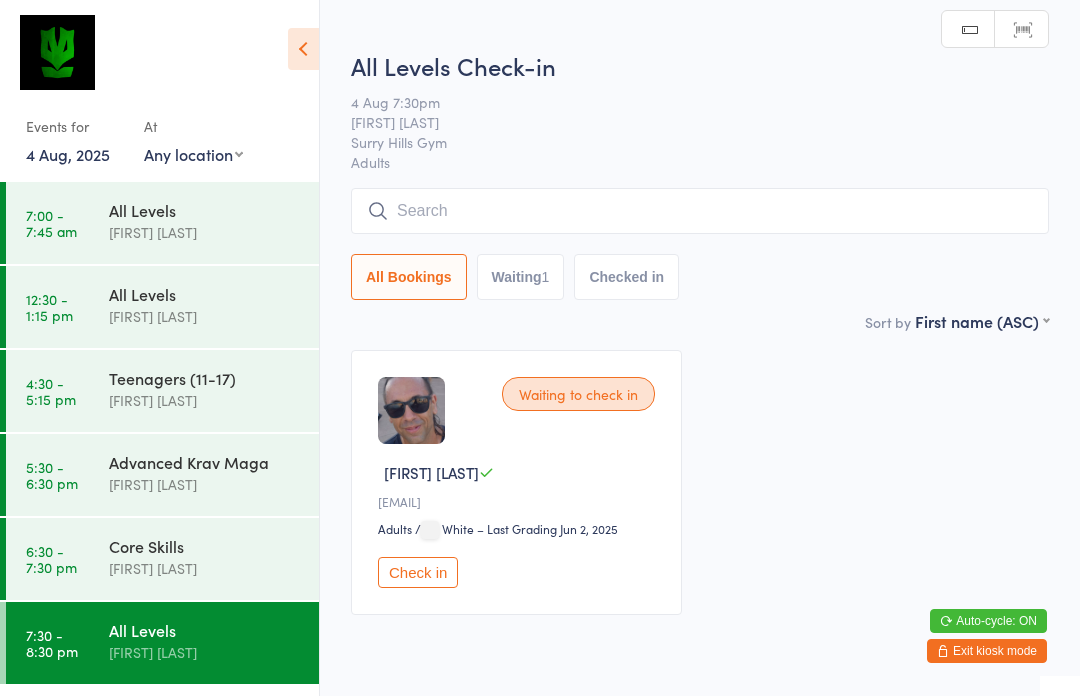 click on "[TIME] - [TIME] [MERIDIEM] [ACTIVITY] [FIRST] [LAST]" at bounding box center (162, 475) 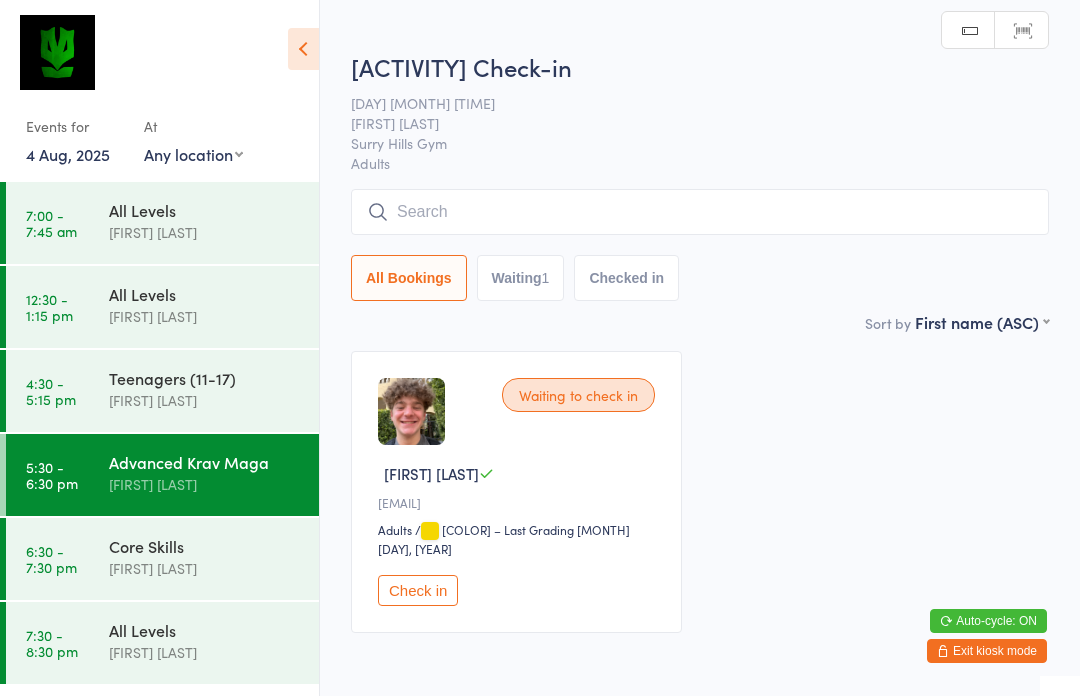 click on "[TIME] - [TIME] [MERIDIEM]" at bounding box center [51, 559] 